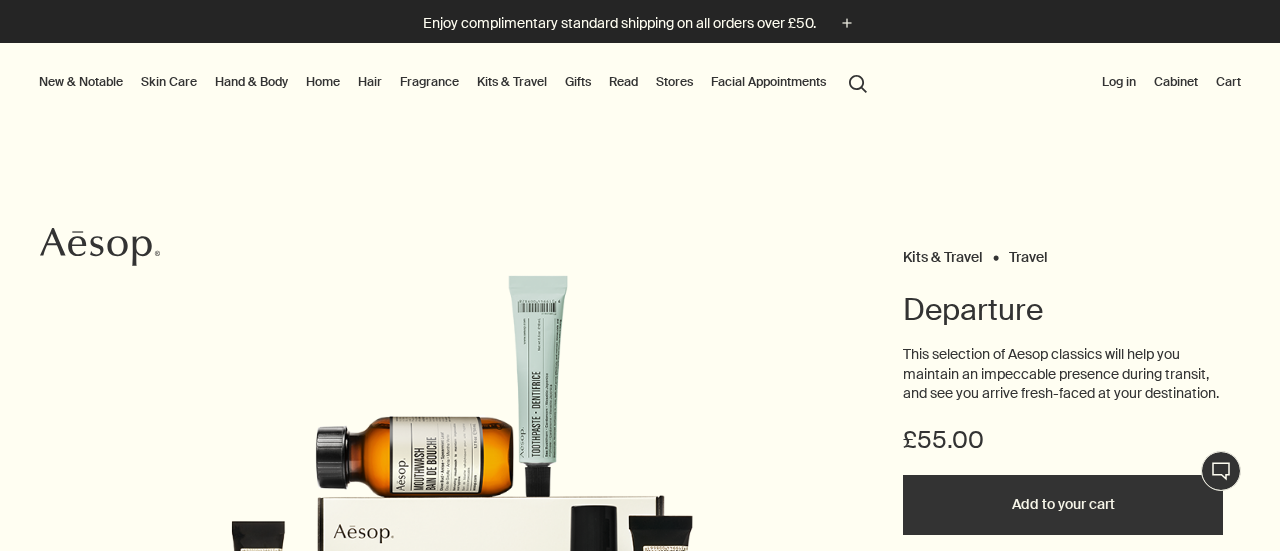 scroll, scrollTop: 0, scrollLeft: 0, axis: both 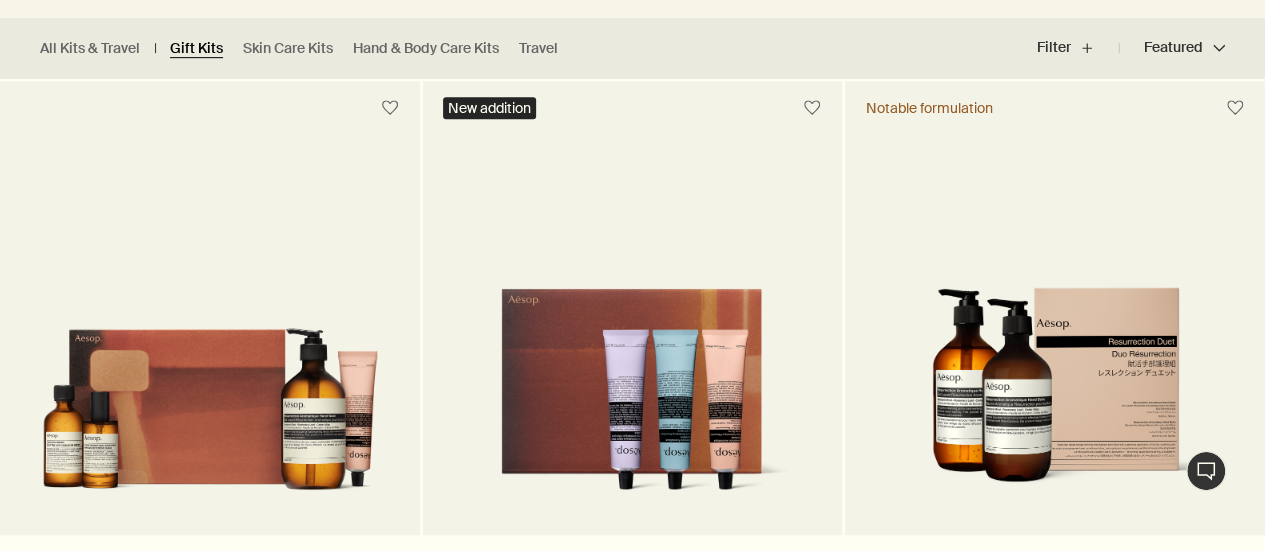 click on "Gift Kits" at bounding box center (196, 48) 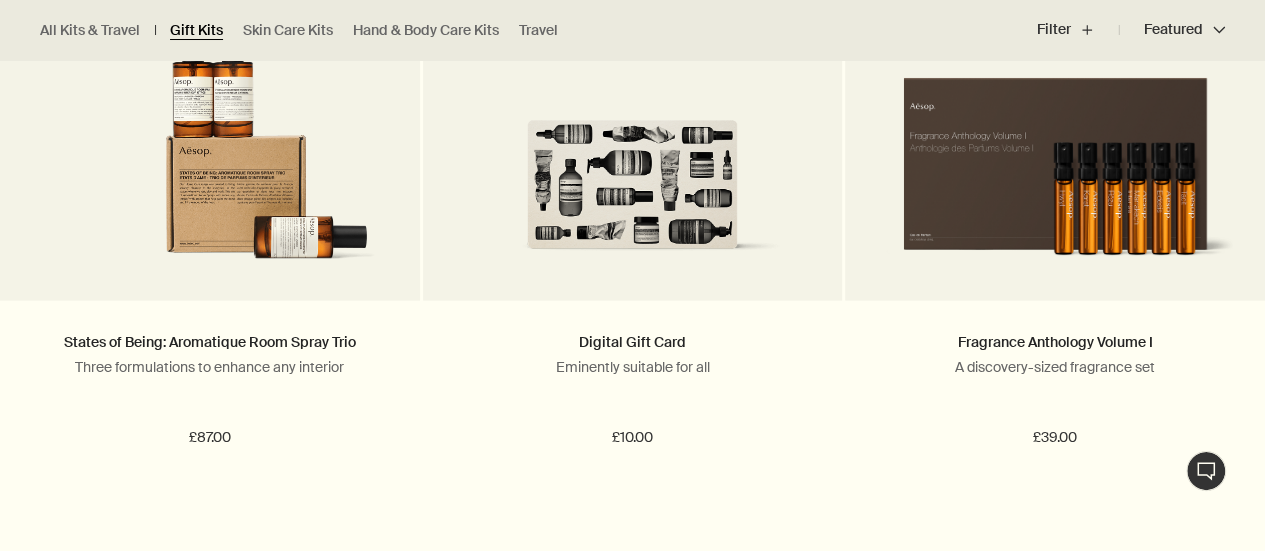 scroll, scrollTop: 2199, scrollLeft: 0, axis: vertical 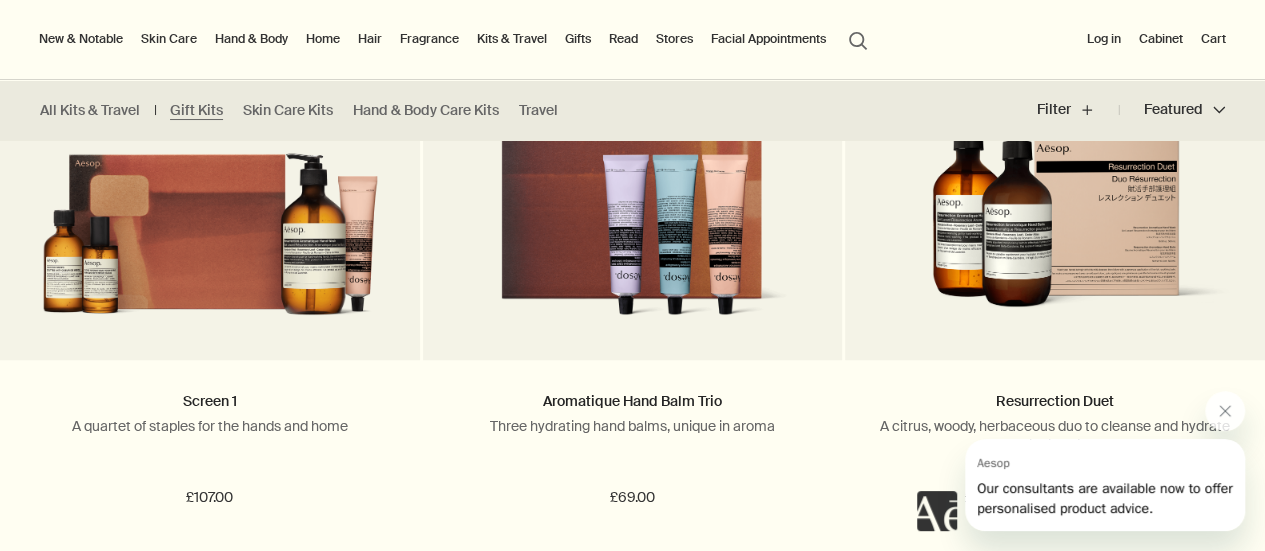 click on "Gifts" at bounding box center (578, 39) 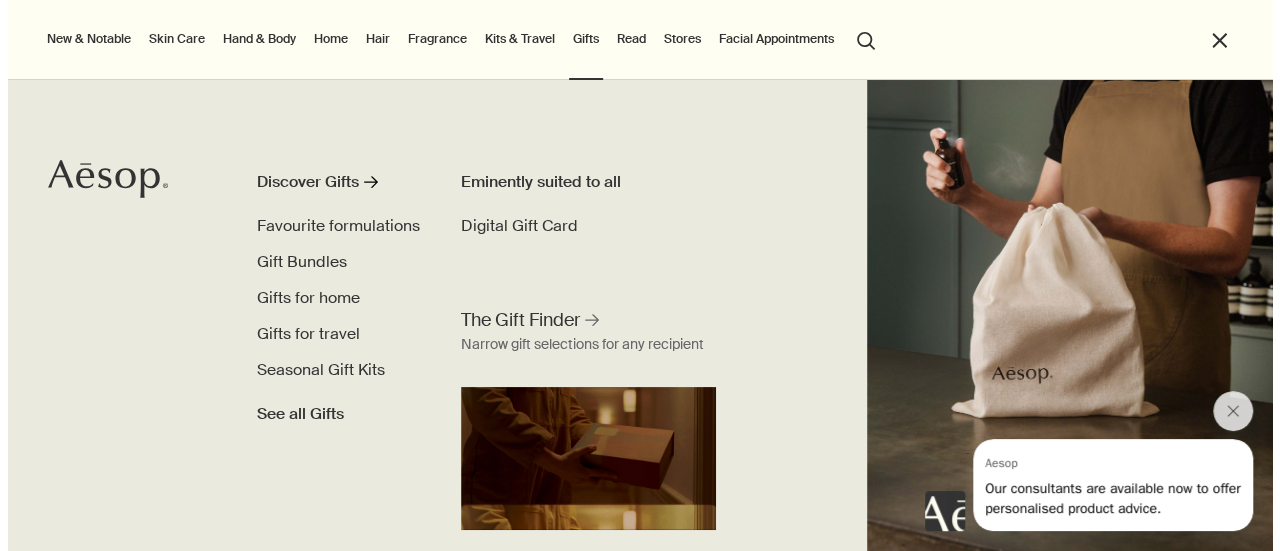scroll, scrollTop: 726, scrollLeft: 0, axis: vertical 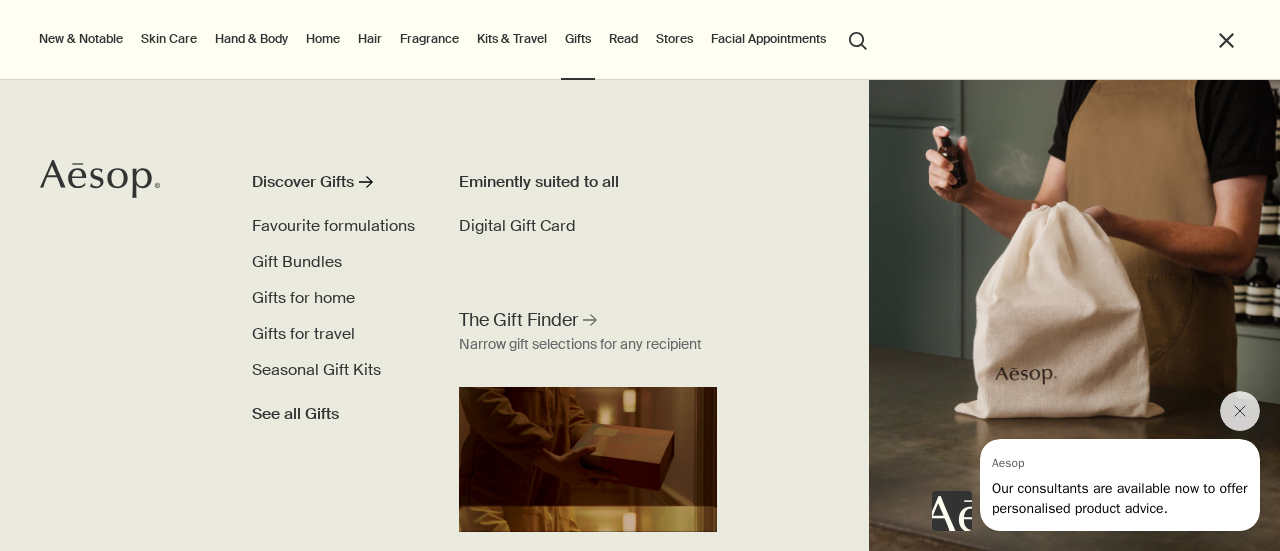 click on "Gifts" at bounding box center (578, 39) 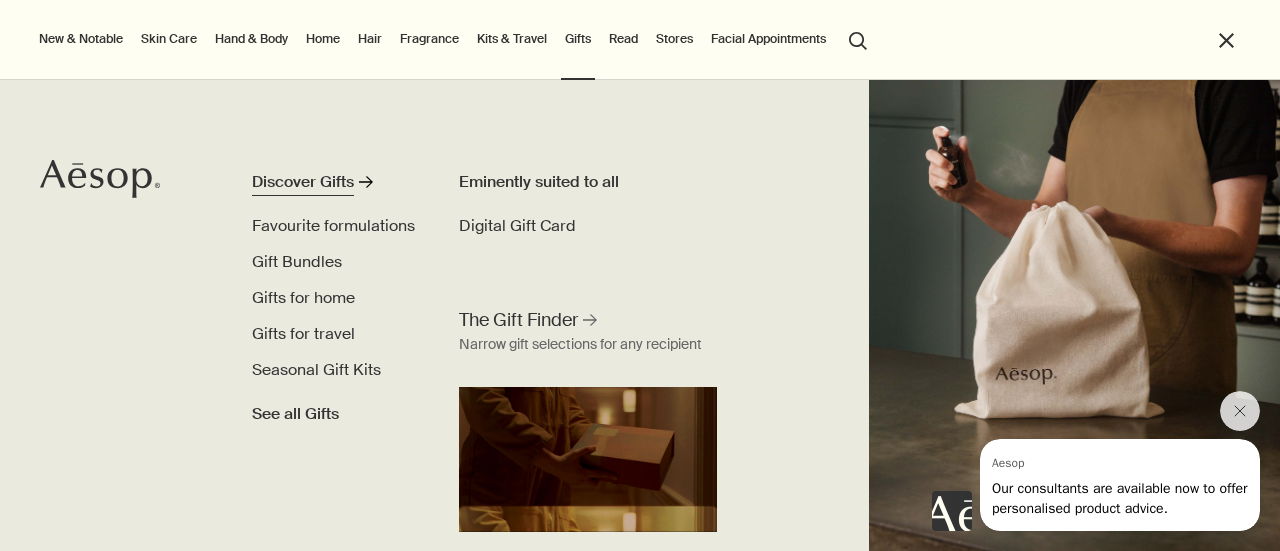 click on "Discover Gifts" at bounding box center (303, 182) 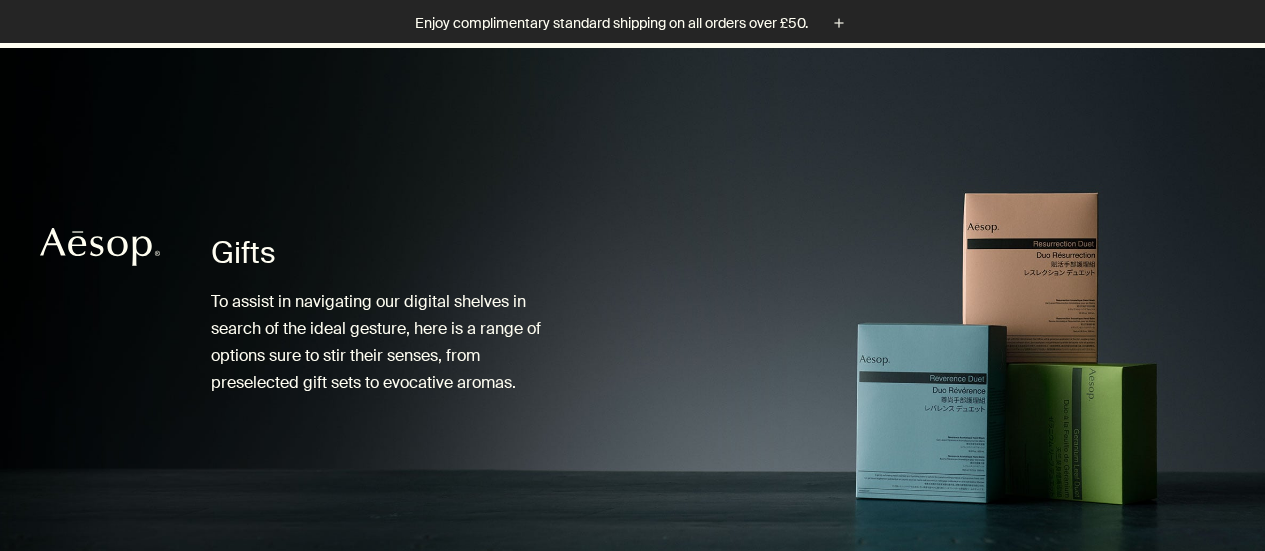 scroll, scrollTop: 634, scrollLeft: 0, axis: vertical 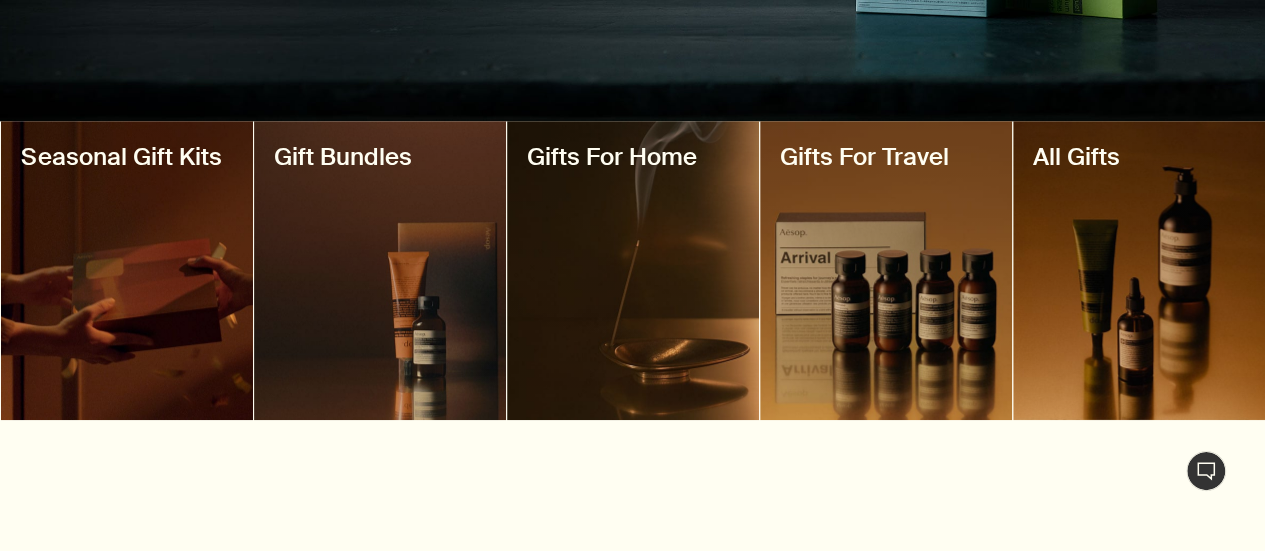 click at bounding box center (1139, 270) 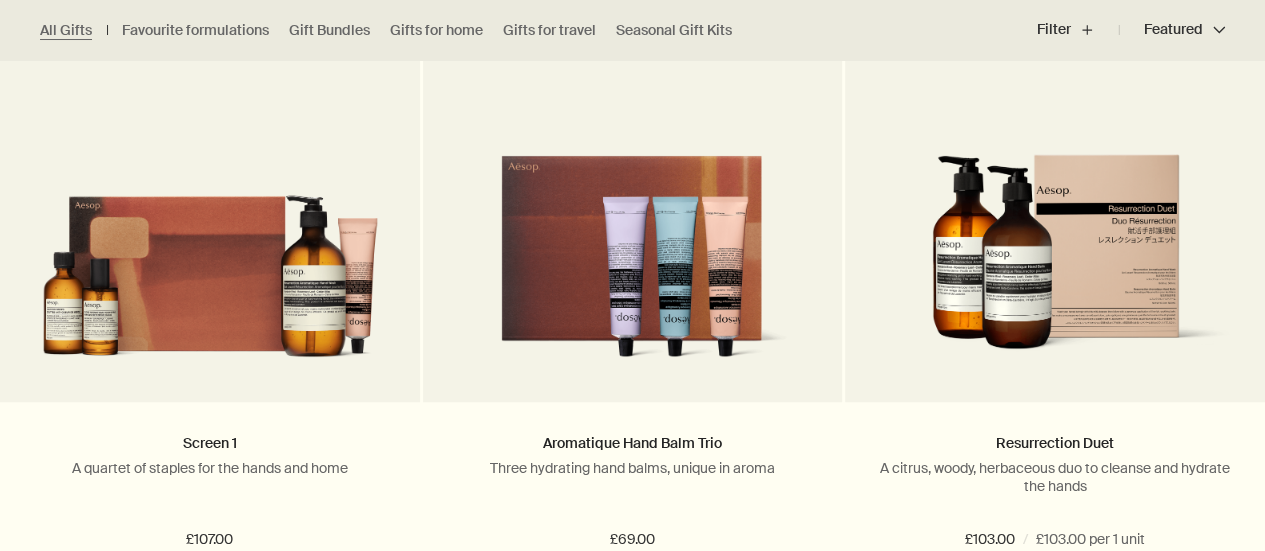 scroll, scrollTop: 688, scrollLeft: 0, axis: vertical 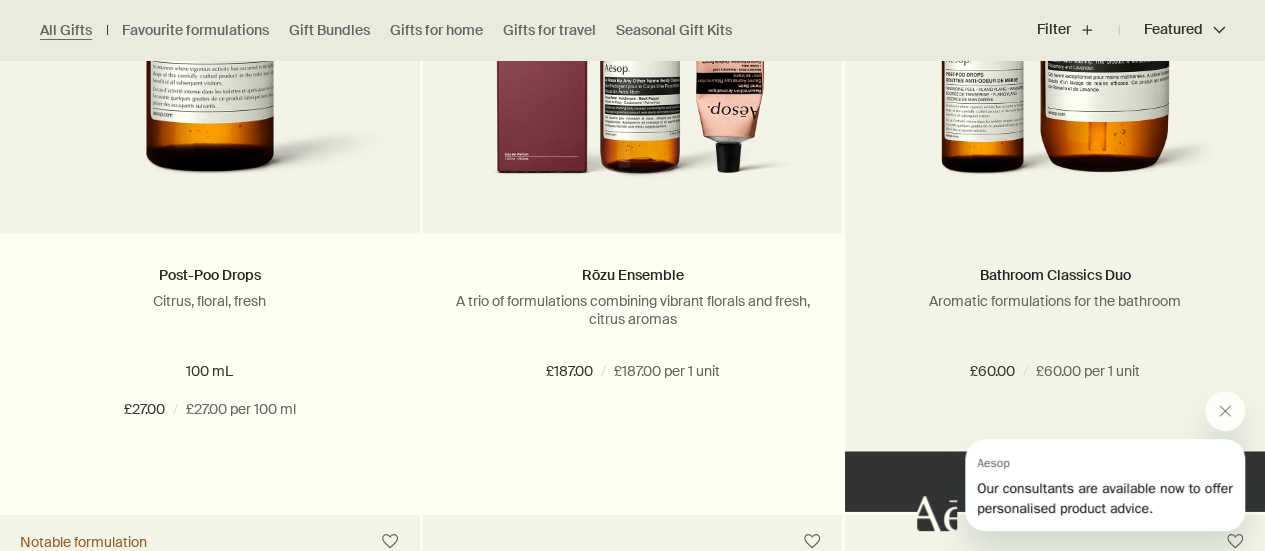 click on "Bathroom Classics Duo" at bounding box center [1055, 276] 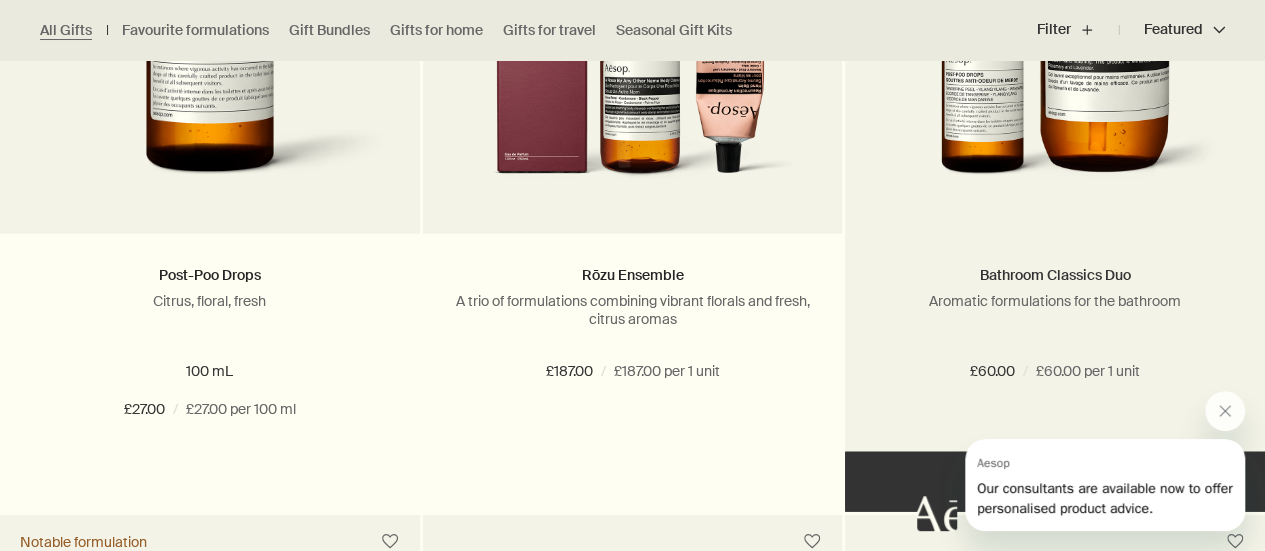 click on "Bathroom Classics Duo" at bounding box center (1055, 275) 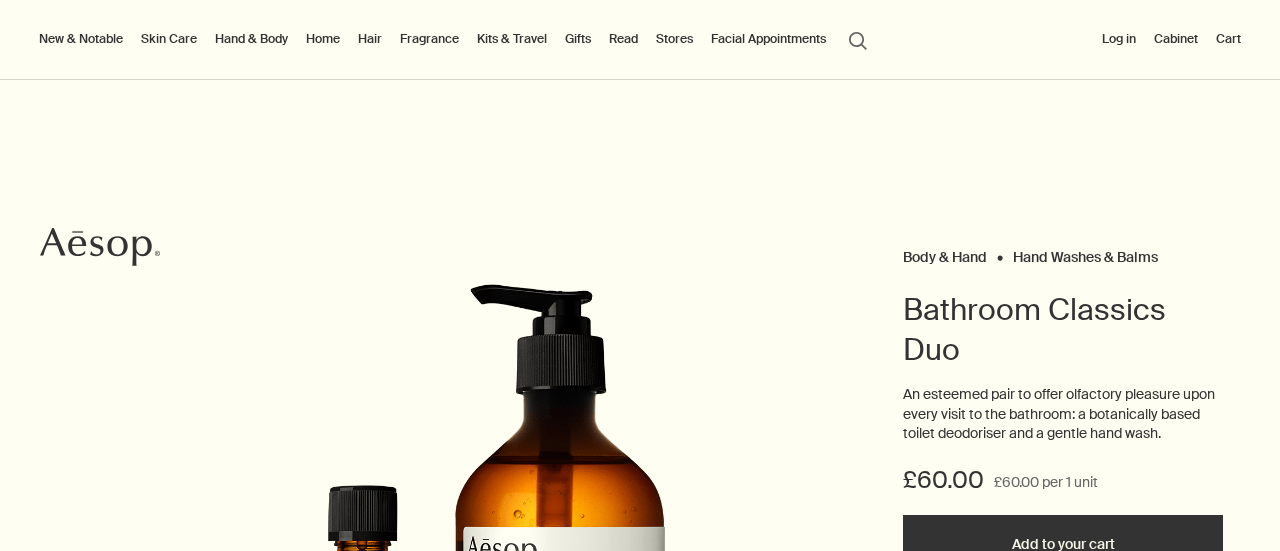 scroll, scrollTop: 0, scrollLeft: 0, axis: both 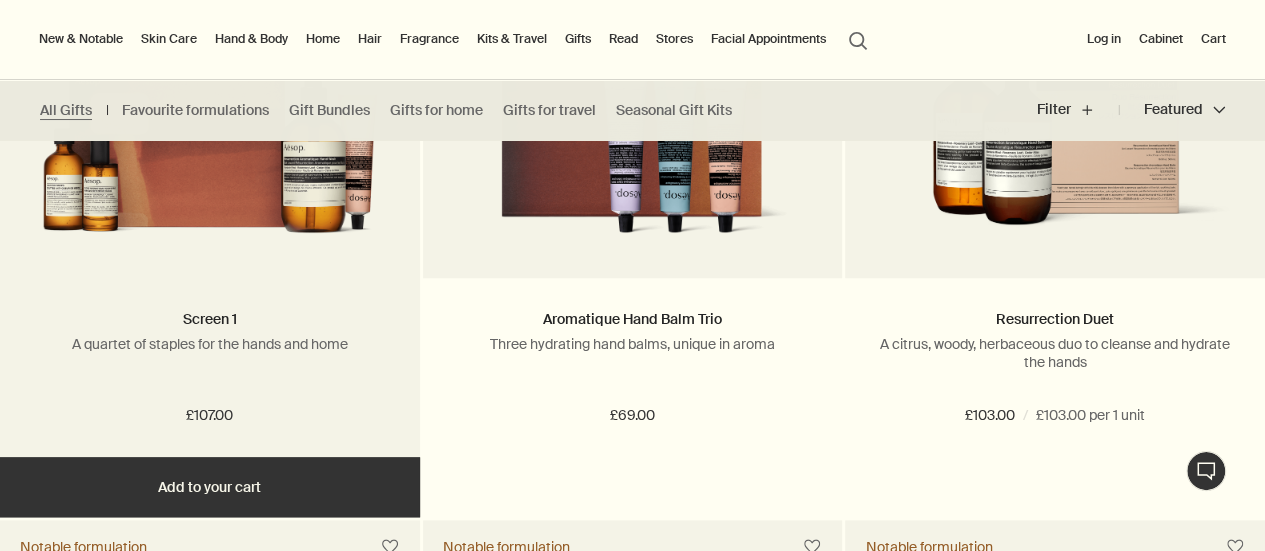 click at bounding box center [210, 139] 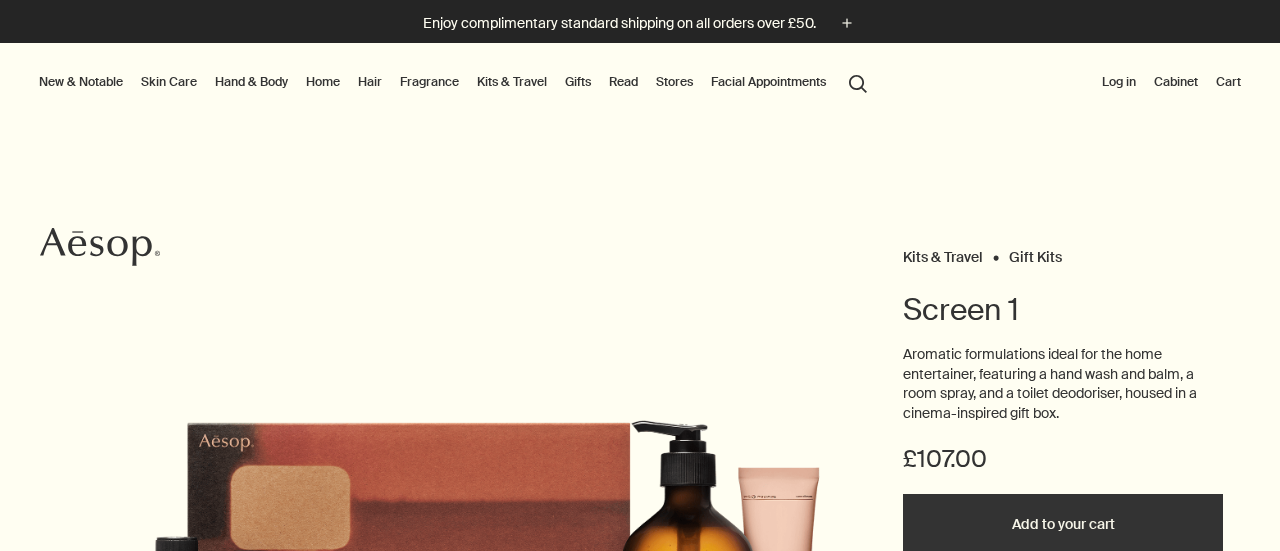 scroll, scrollTop: 0, scrollLeft: 0, axis: both 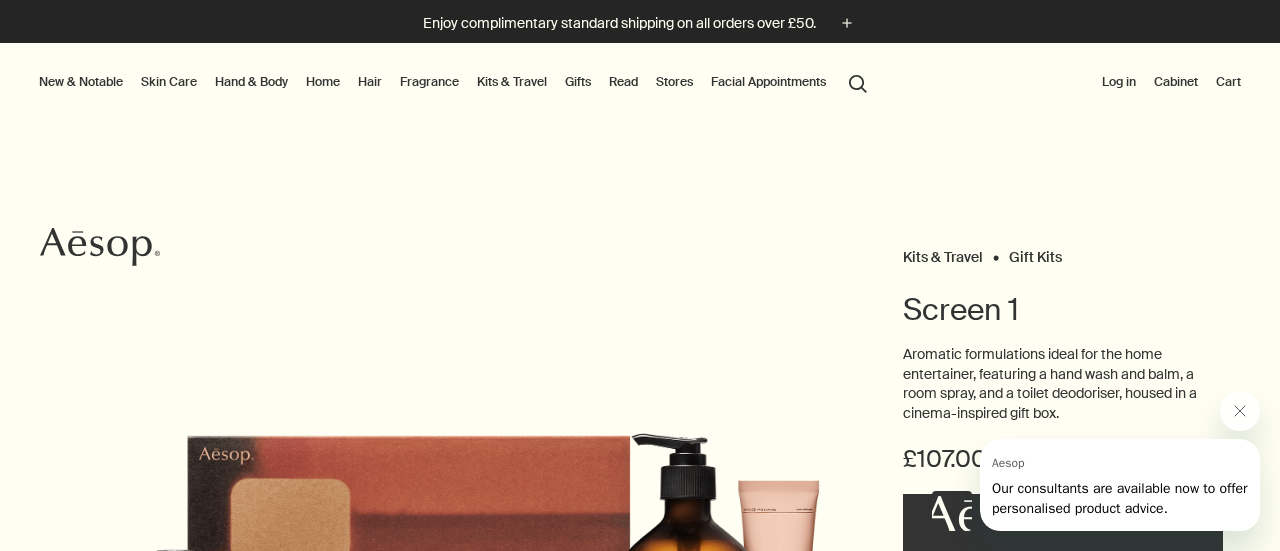 click on "Gifts" at bounding box center [578, 82] 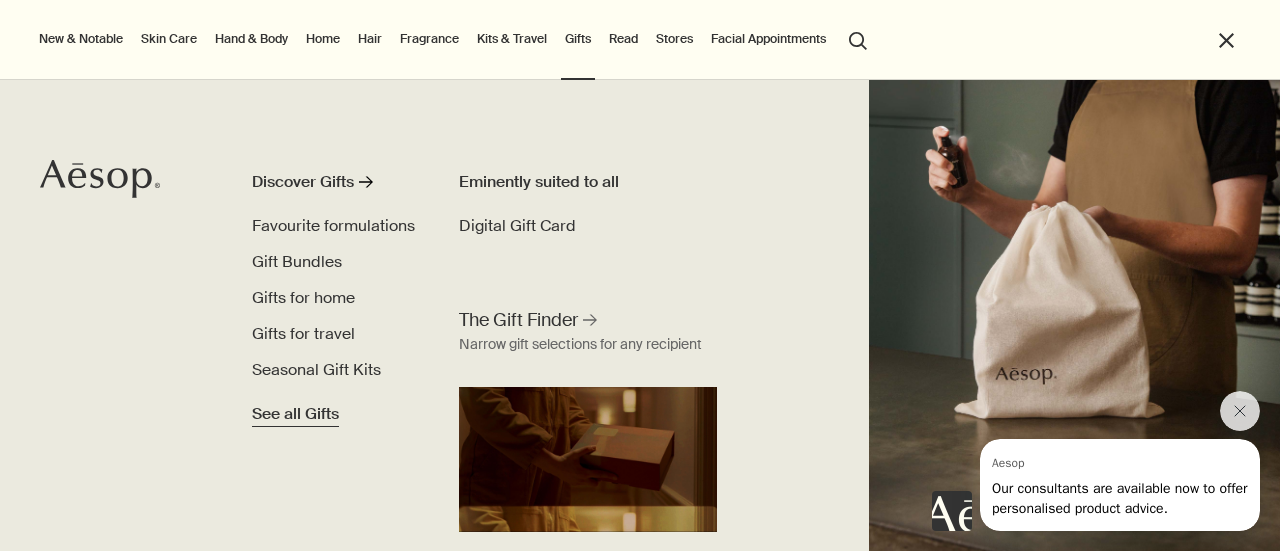 click on "See all Gifts" at bounding box center (295, 414) 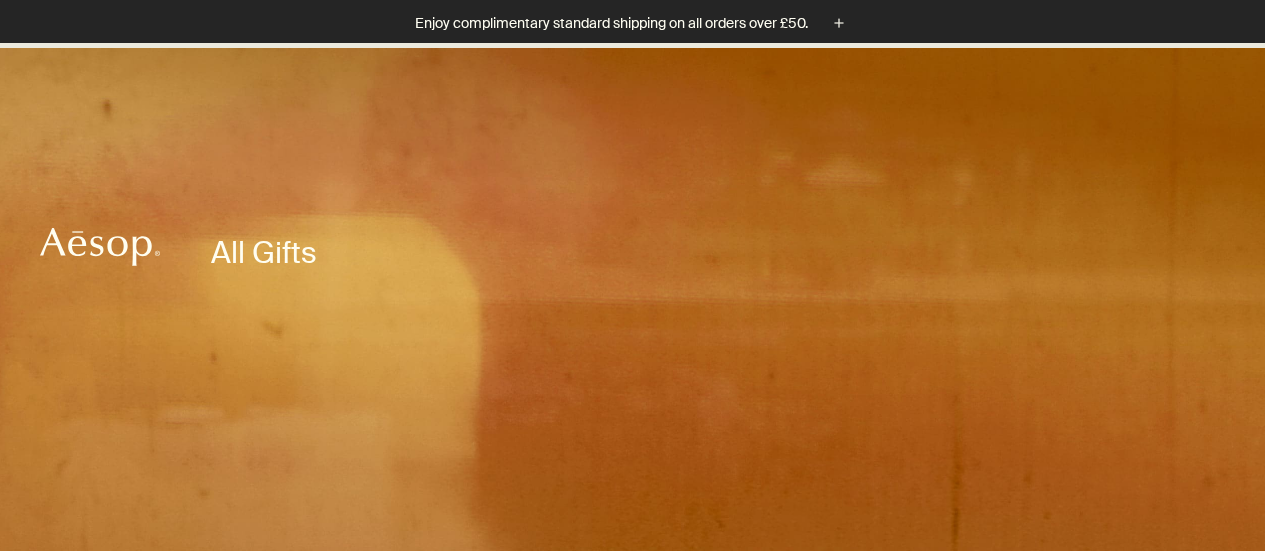 scroll, scrollTop: 787, scrollLeft: 0, axis: vertical 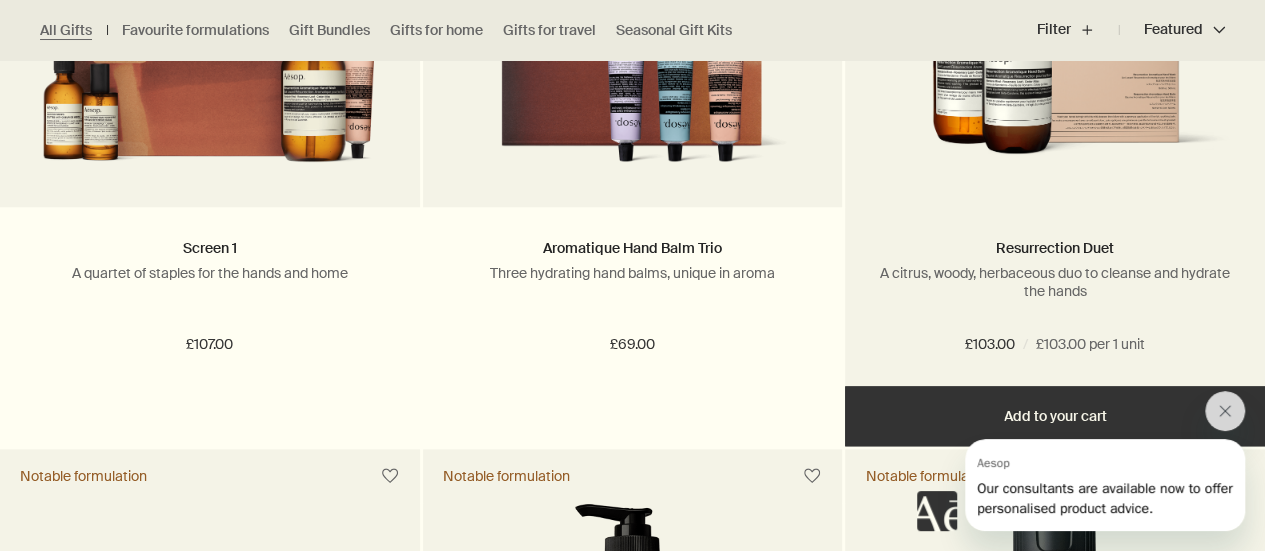 click on "Resurrection Duet A citrus, woody, herbaceous duo to cleanse and hydrate the hands" at bounding box center (1055, 278) 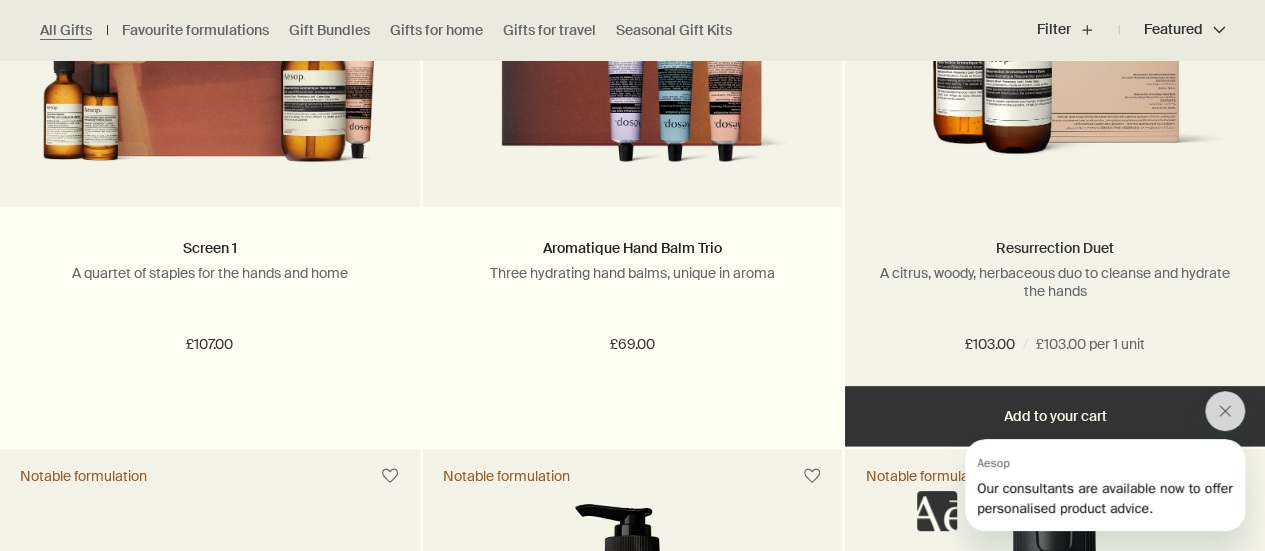 click on "Resurrection Duet" at bounding box center (1055, 248) 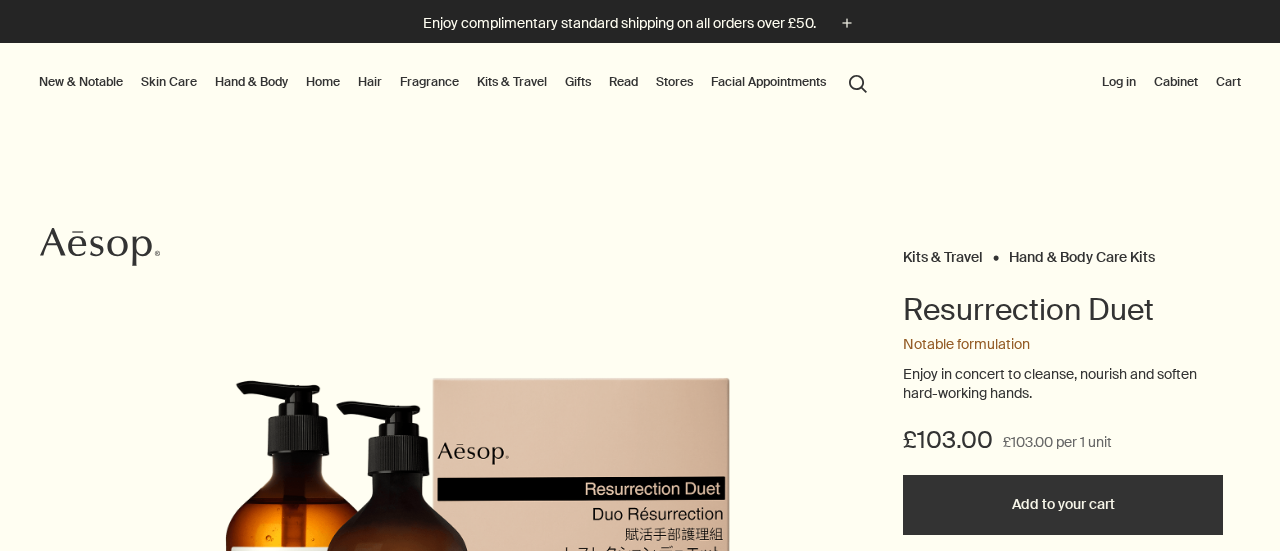 scroll, scrollTop: 0, scrollLeft: 0, axis: both 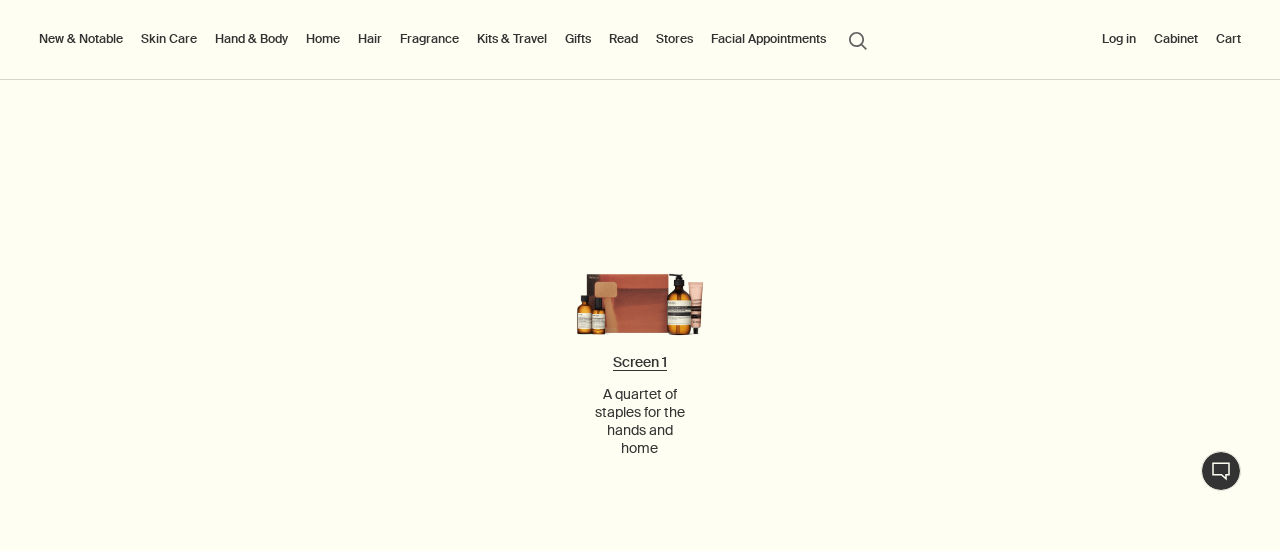 click on "Screen 1
A quartet of staples for the hands and home" at bounding box center (640, 199) 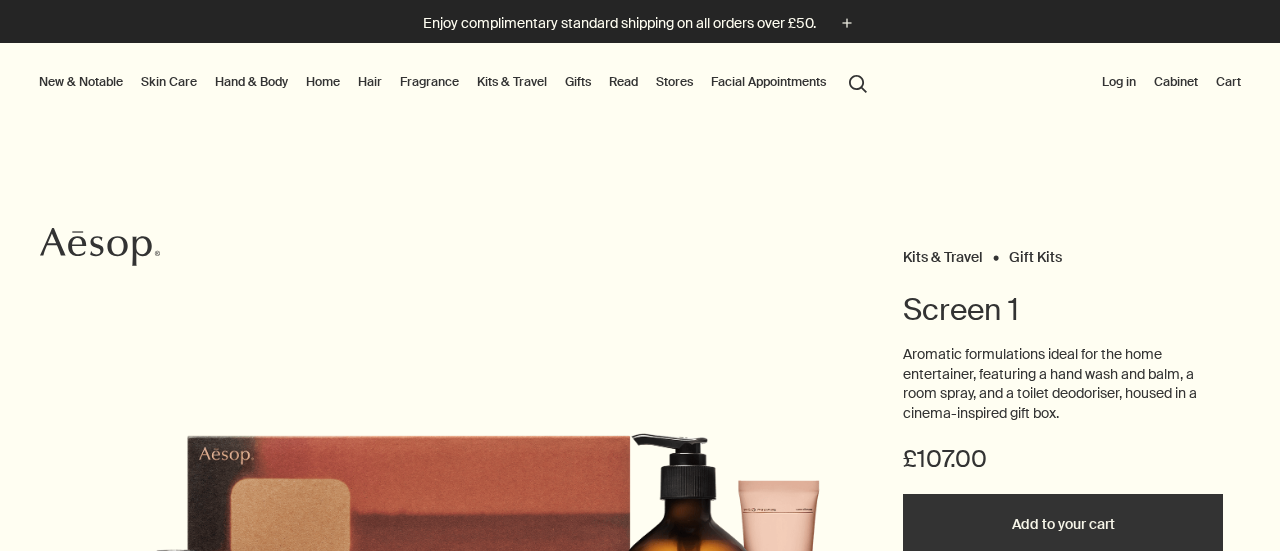 scroll, scrollTop: 0, scrollLeft: 0, axis: both 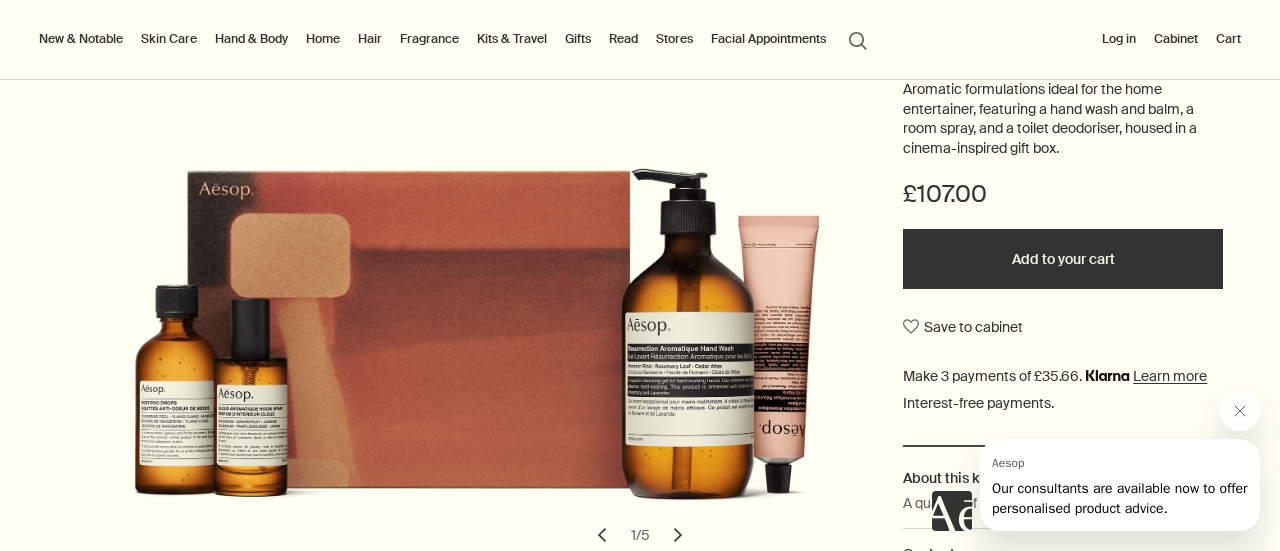 click on "Add to your cart" at bounding box center (1063, 259) 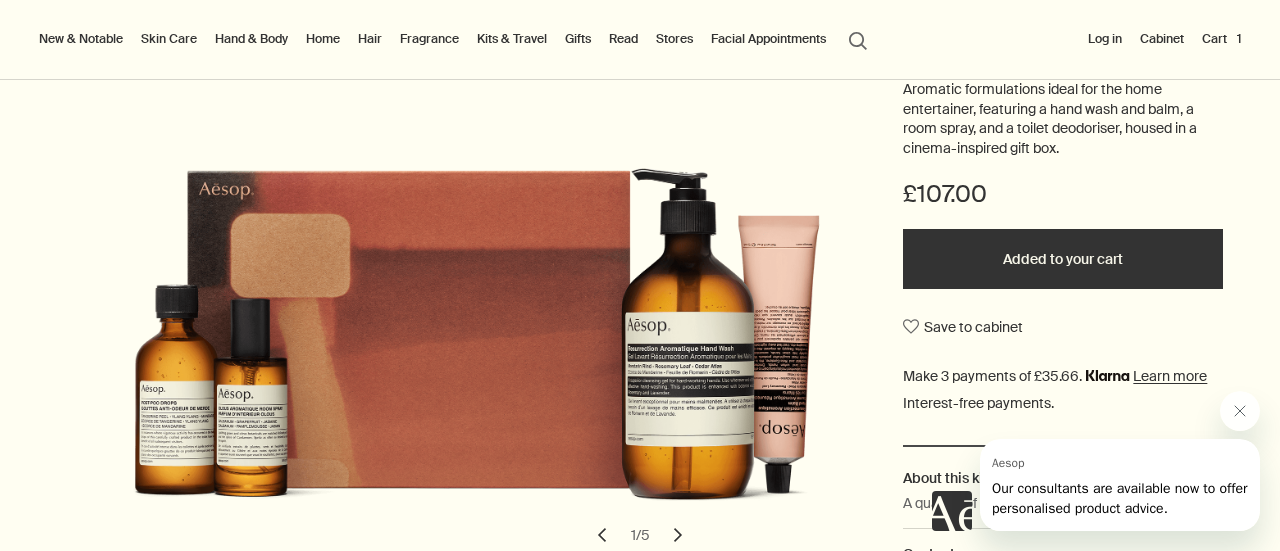click on "Cart 1" at bounding box center (1221, 39) 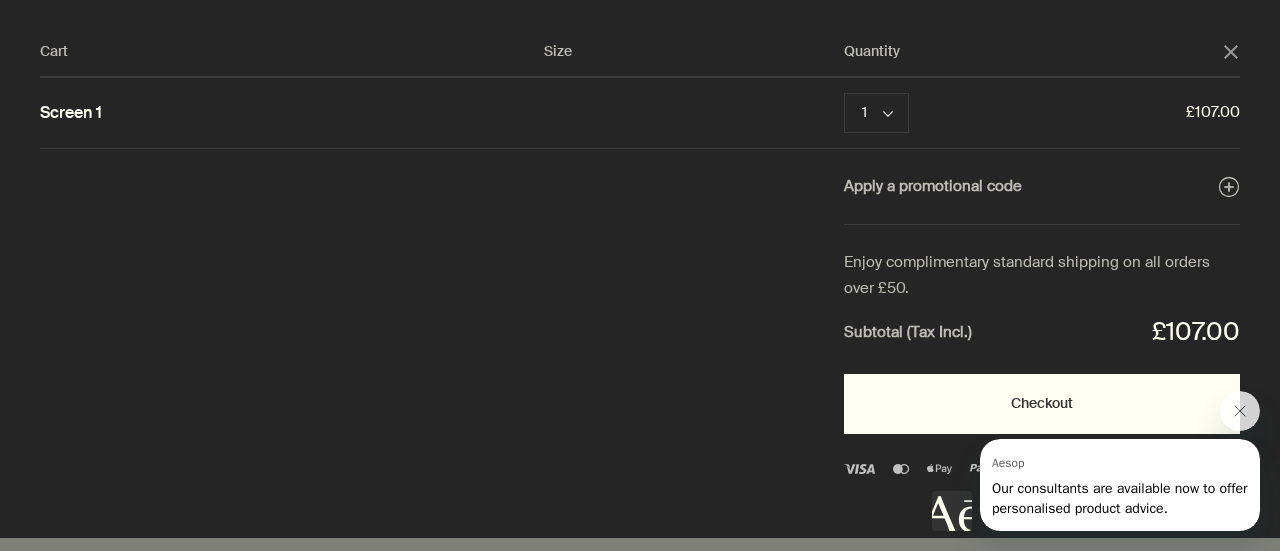 click on "Checkout" at bounding box center (1042, 404) 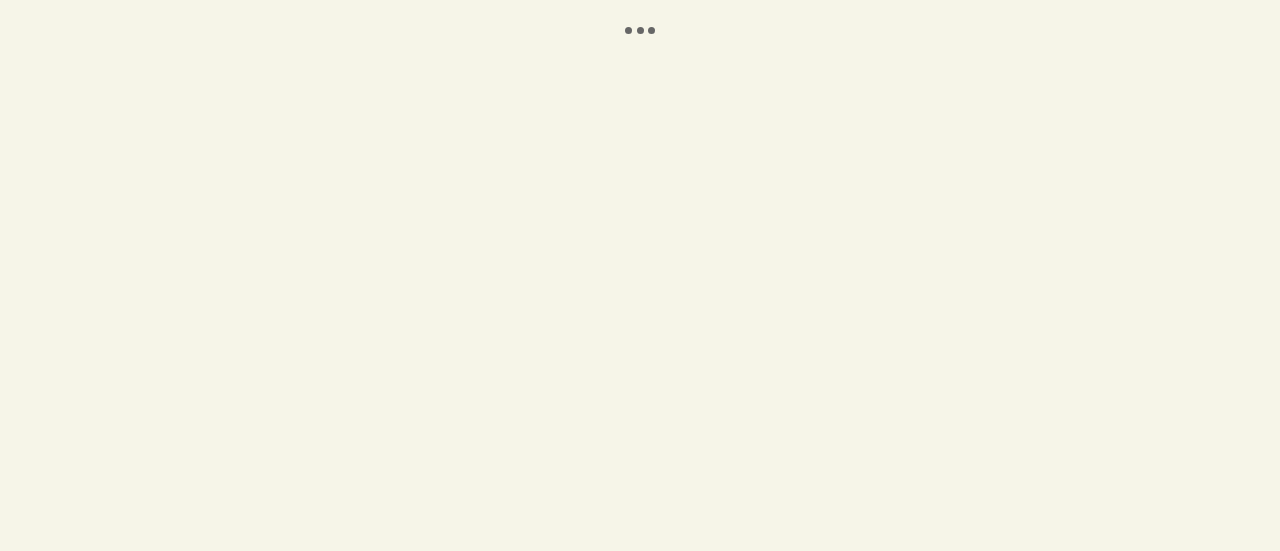 scroll, scrollTop: 0, scrollLeft: 0, axis: both 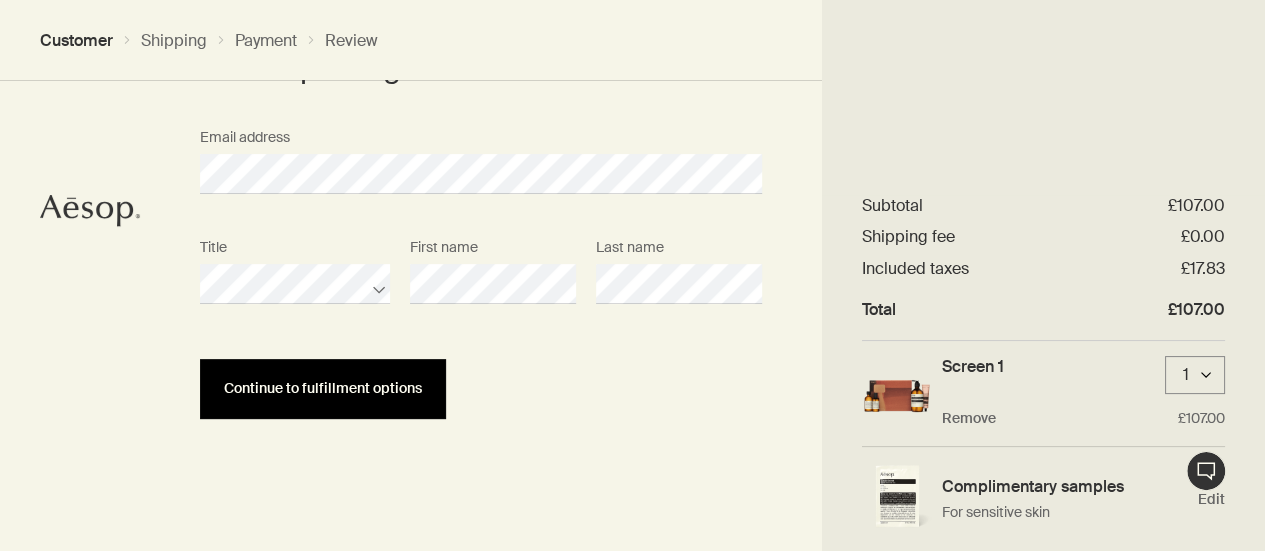 click on "Continue to fulfillment options" at bounding box center [323, 389] 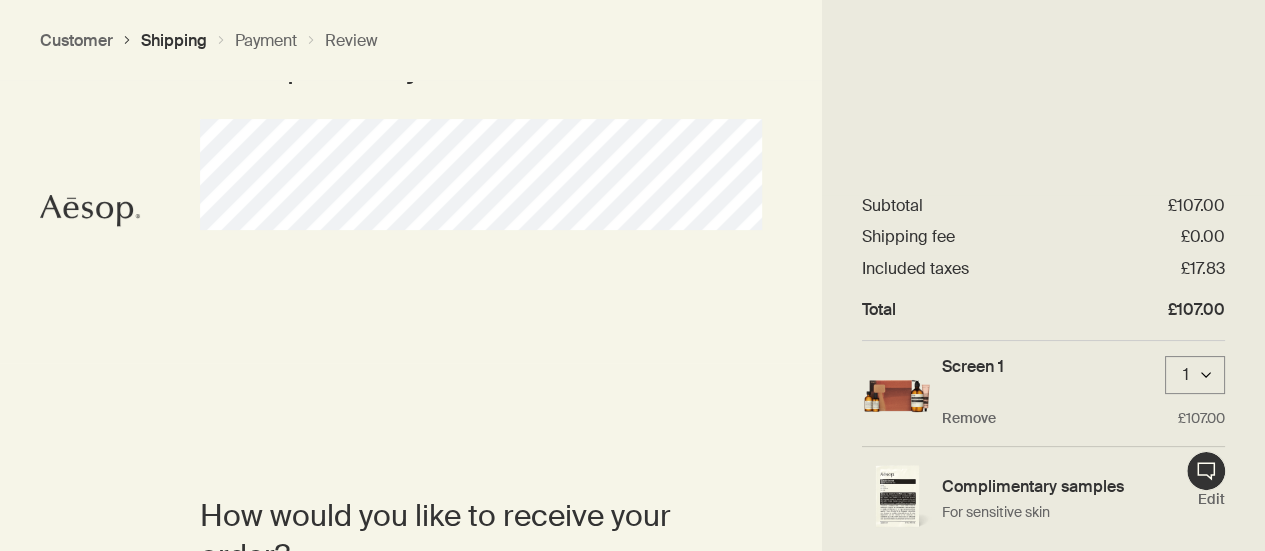 scroll, scrollTop: 0, scrollLeft: 0, axis: both 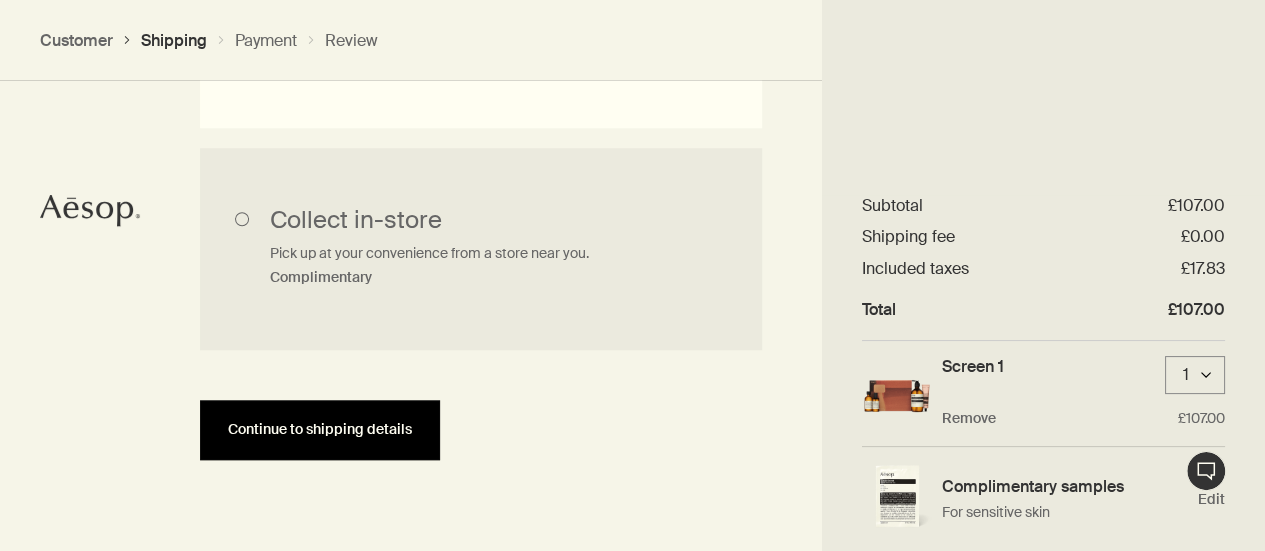 click on "Continue to shipping details" at bounding box center [320, 430] 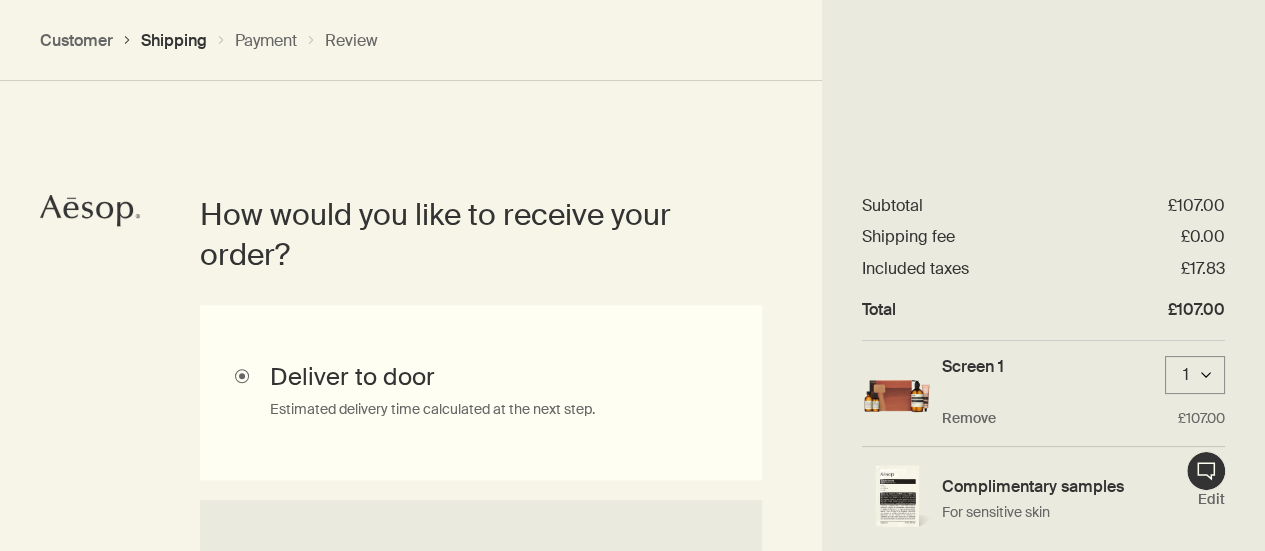 select on "GB" 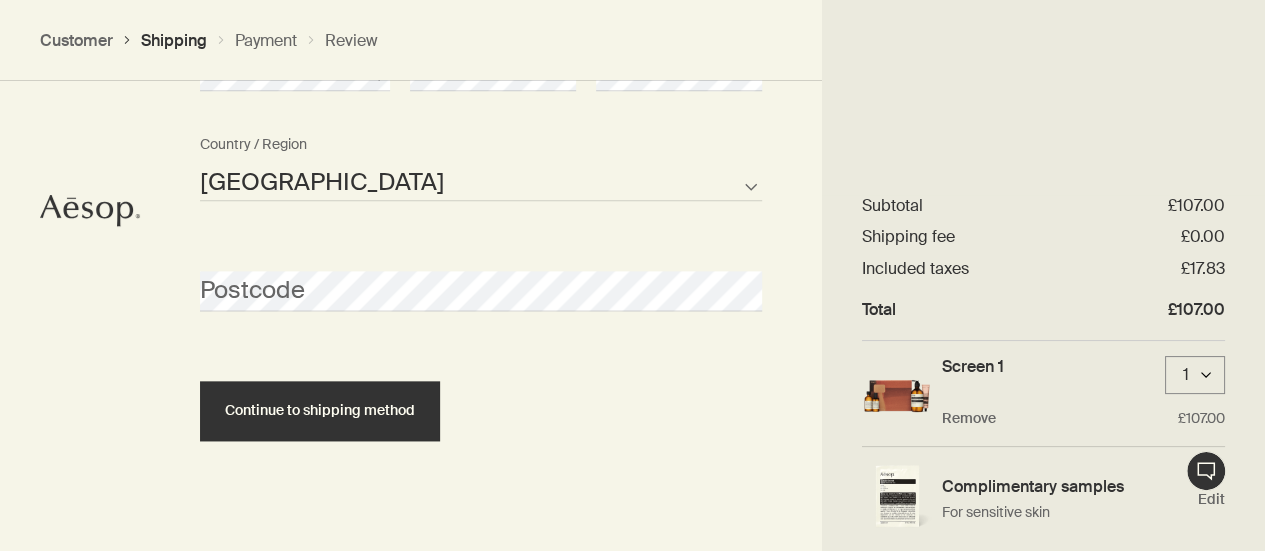 scroll, scrollTop: 1114, scrollLeft: 0, axis: vertical 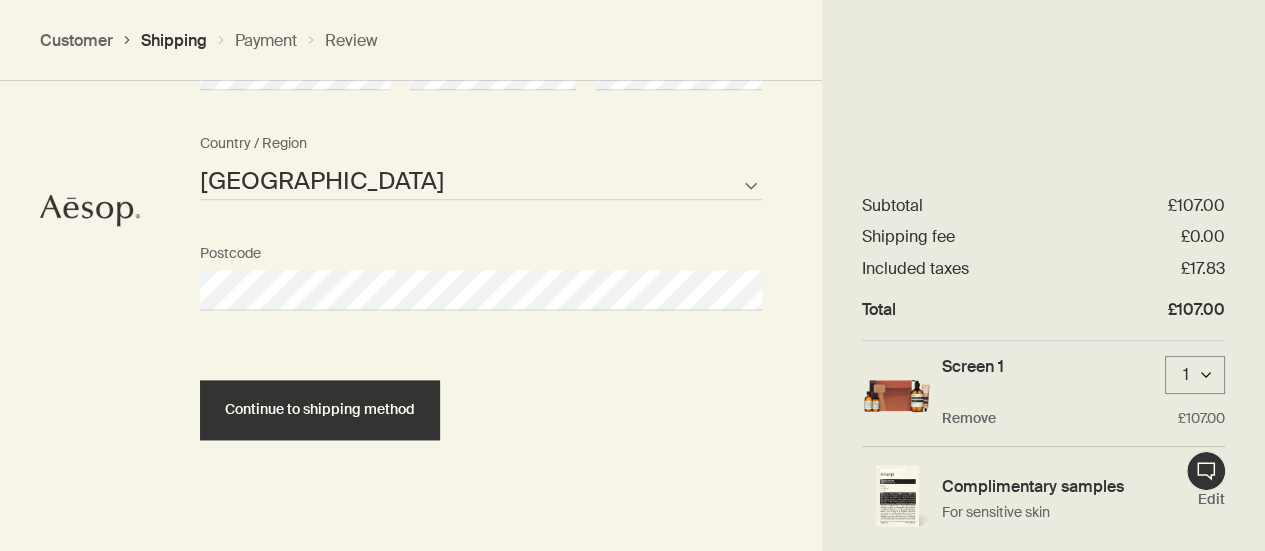 select on "GB" 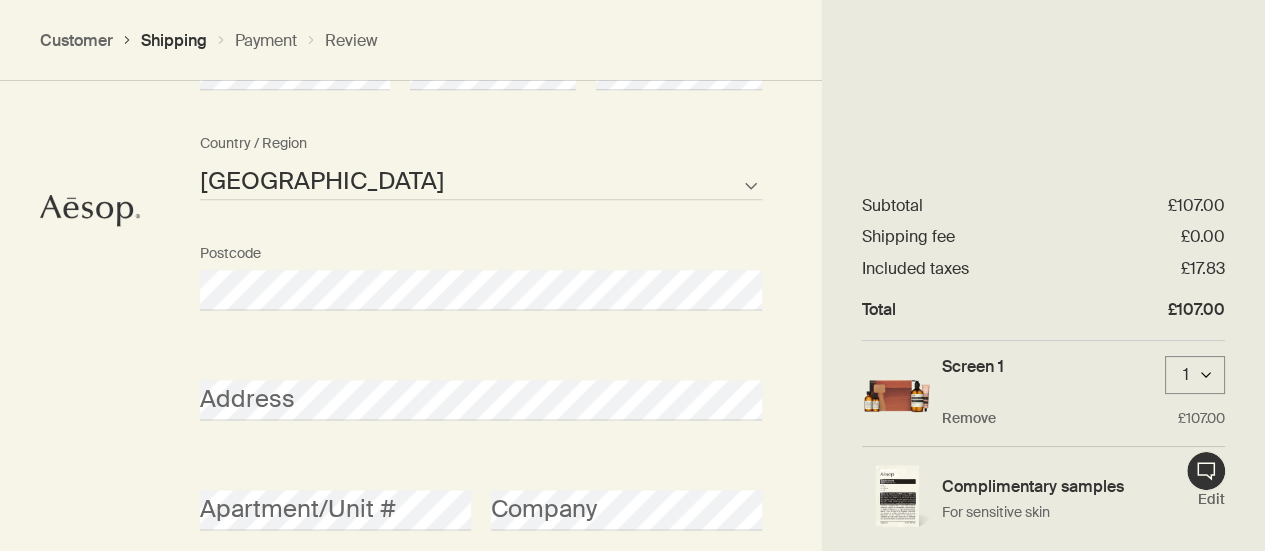 scroll, scrollTop: 1205, scrollLeft: 0, axis: vertical 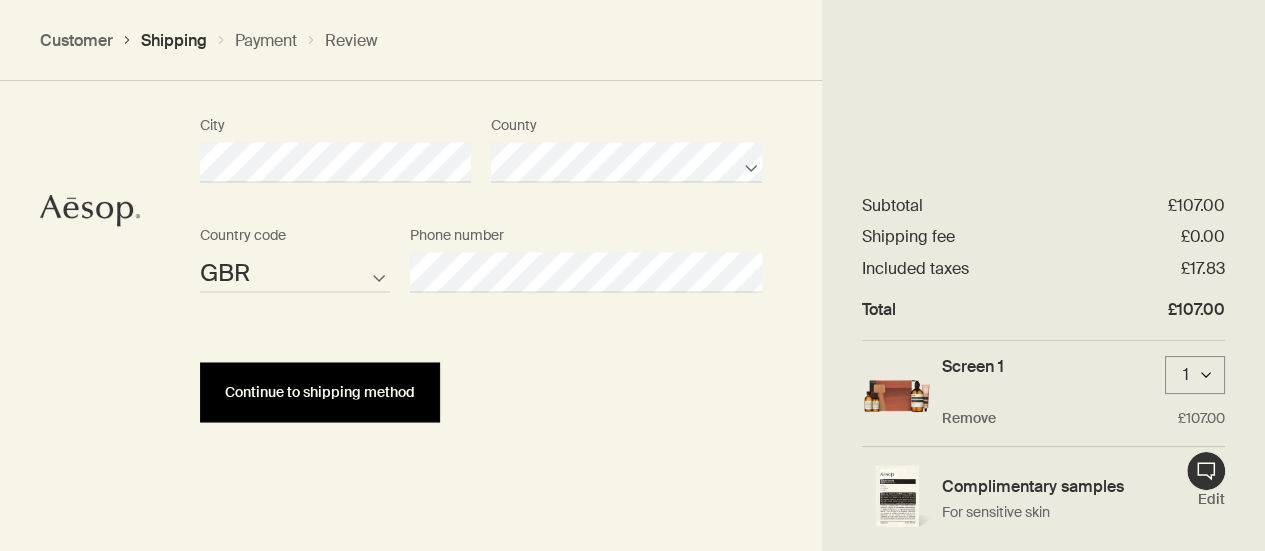 click on "Continue to shipping method" at bounding box center [320, 392] 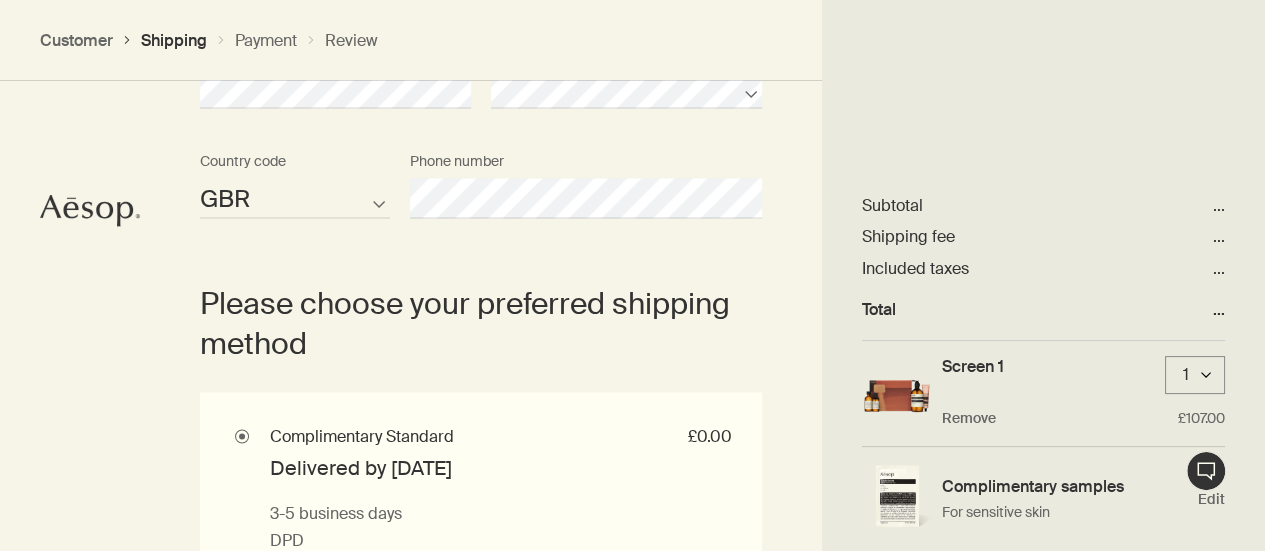 scroll, scrollTop: 1689, scrollLeft: 0, axis: vertical 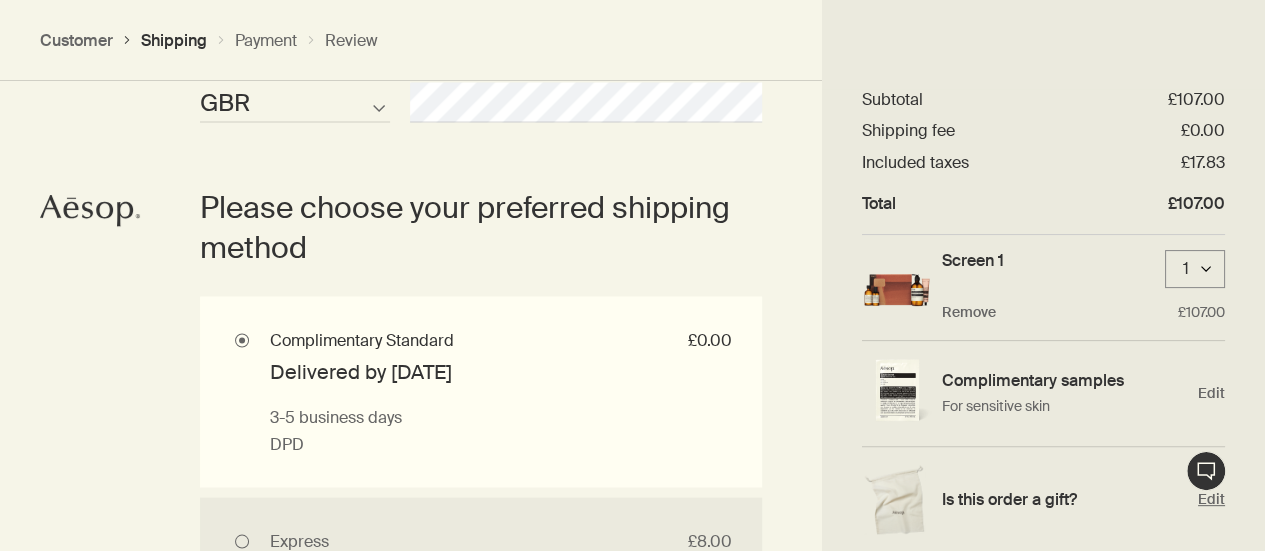 click on "Is this order a gift? Edit" at bounding box center [1043, 499] 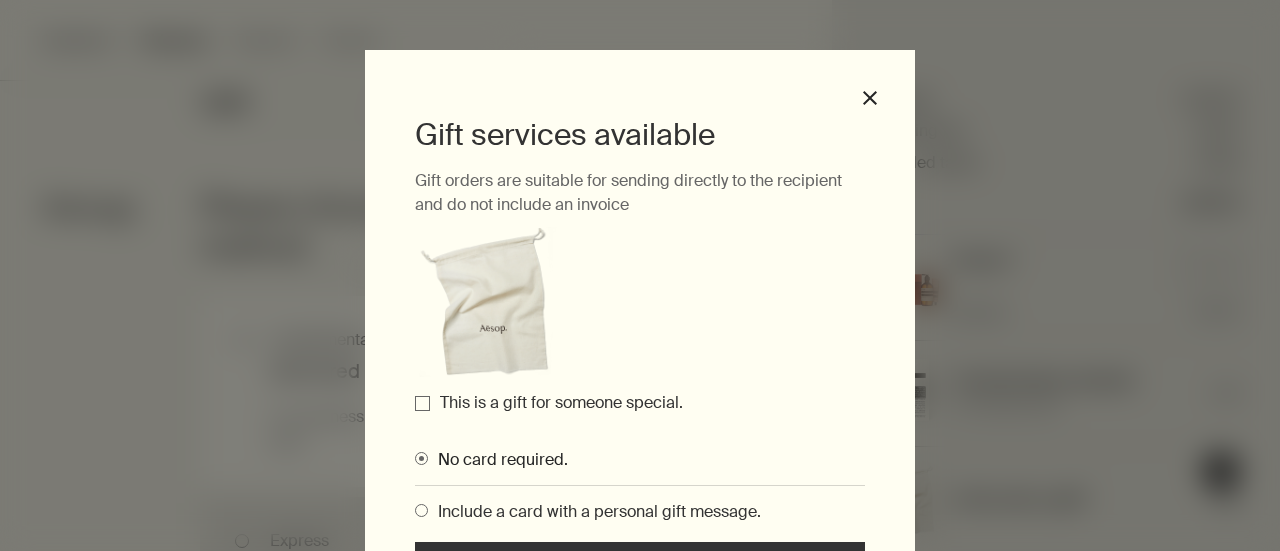 scroll, scrollTop: 150, scrollLeft: 0, axis: vertical 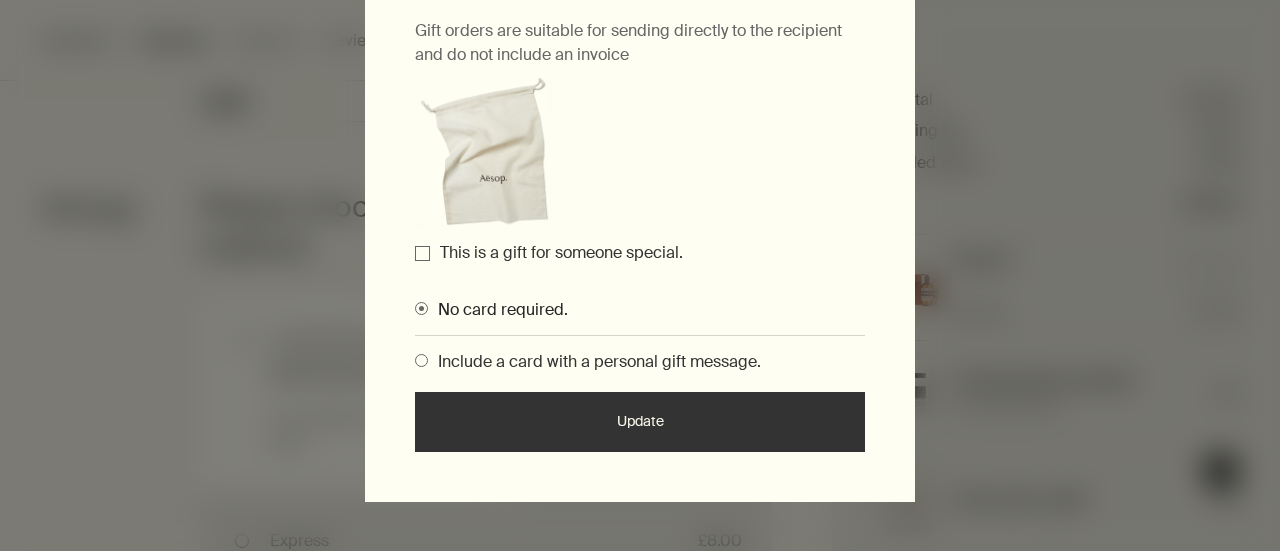 click on "This is a gift for someone special." at bounding box center [640, 252] 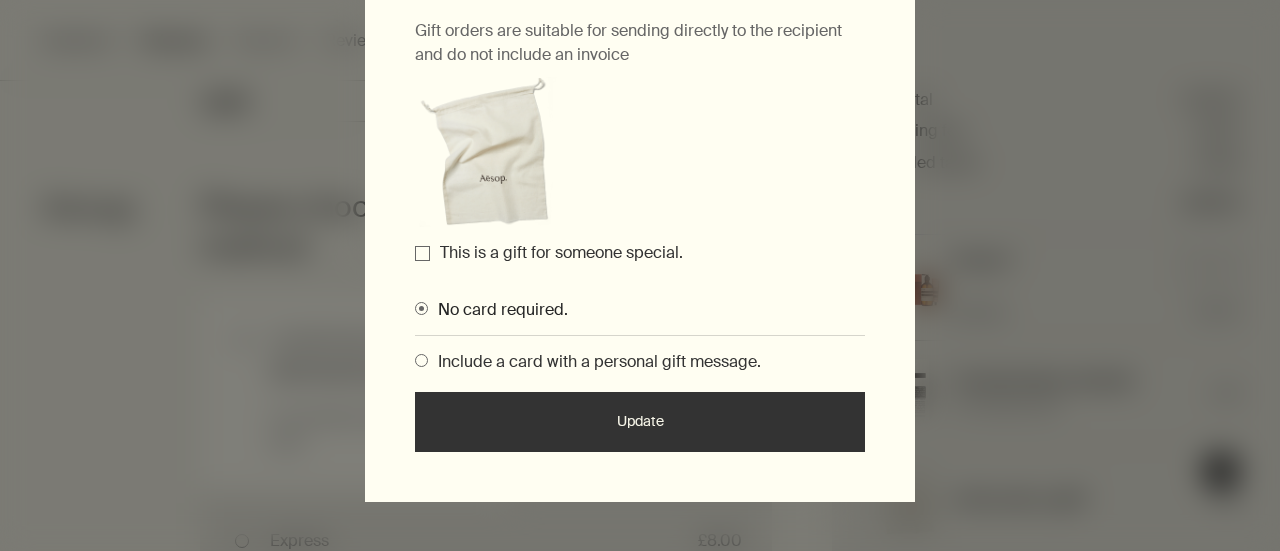 click on "This is a gift for someone special." at bounding box center [422, 253] 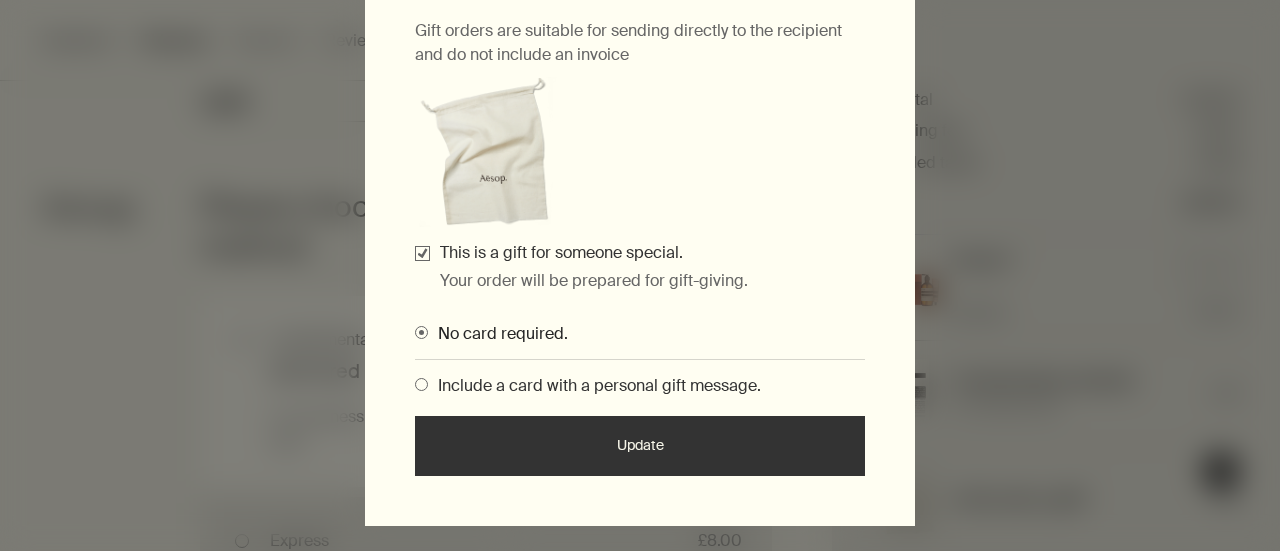 click at bounding box center [421, 384] 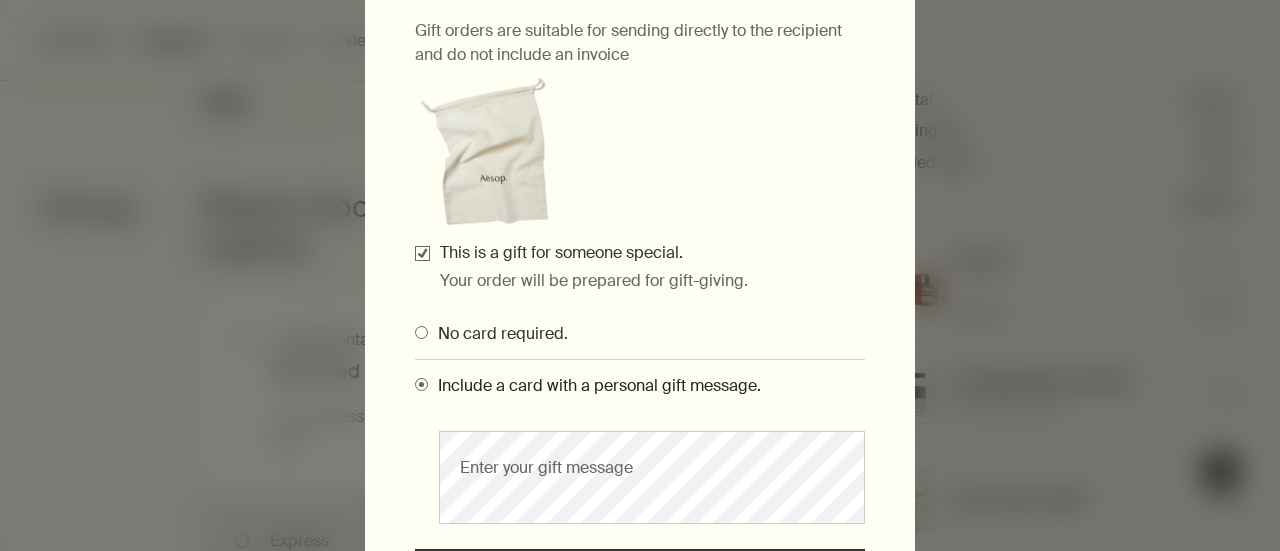 scroll, scrollTop: 302, scrollLeft: 0, axis: vertical 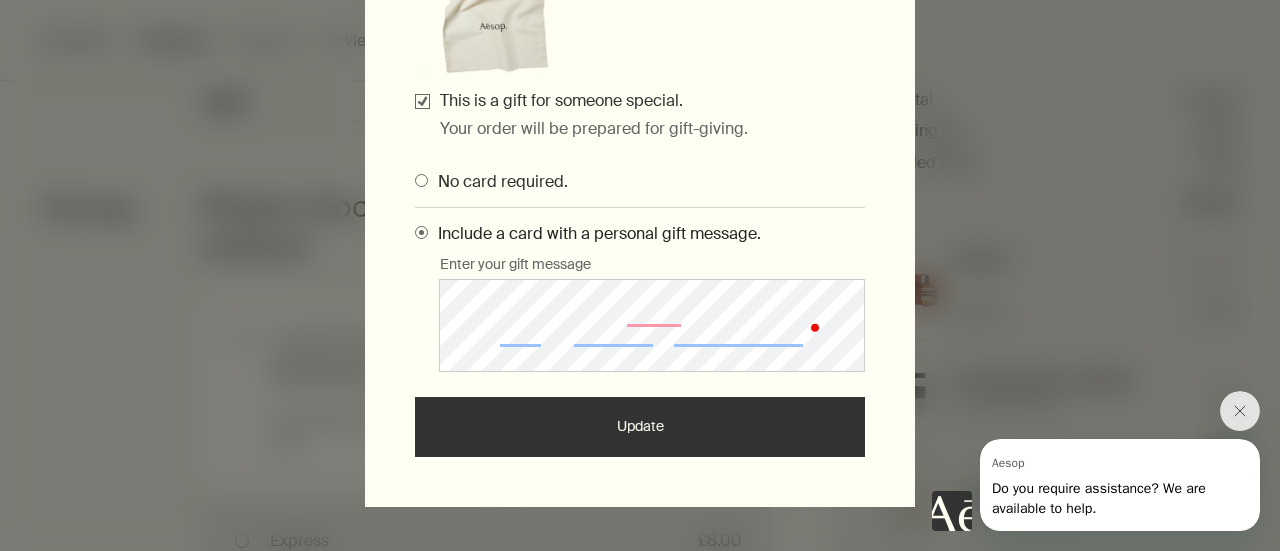 click on "Update" at bounding box center (640, 427) 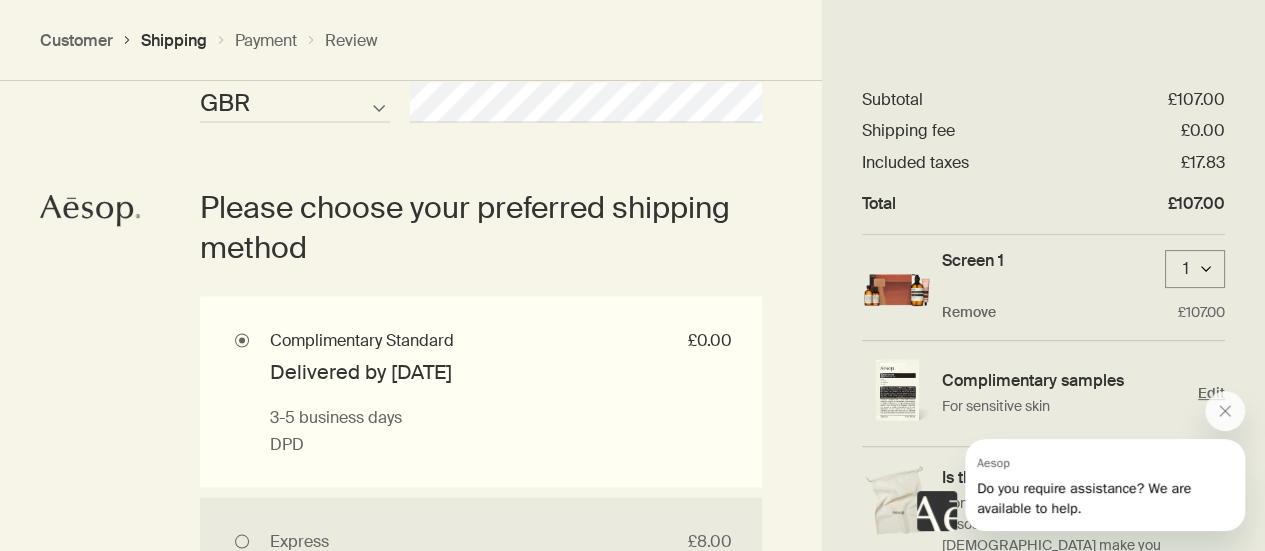 scroll, scrollTop: 151, scrollLeft: 0, axis: vertical 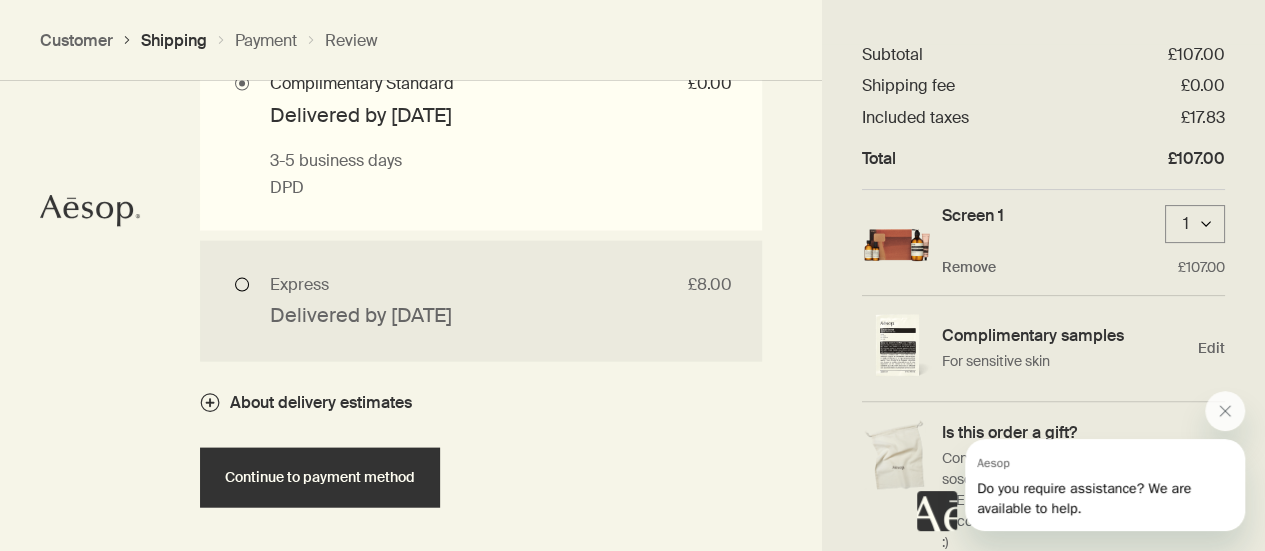 click on "Express £8.00 Delivered by Fri 11 Jul Next business day if ordered before 12pm DPD" at bounding box center (481, 301) 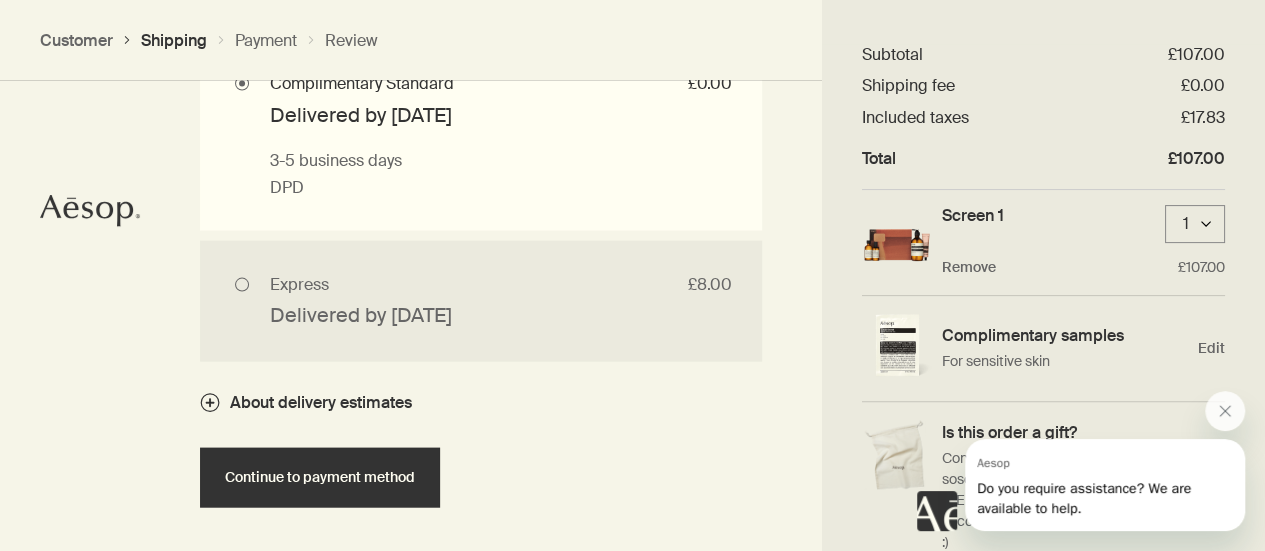 radio on "true" 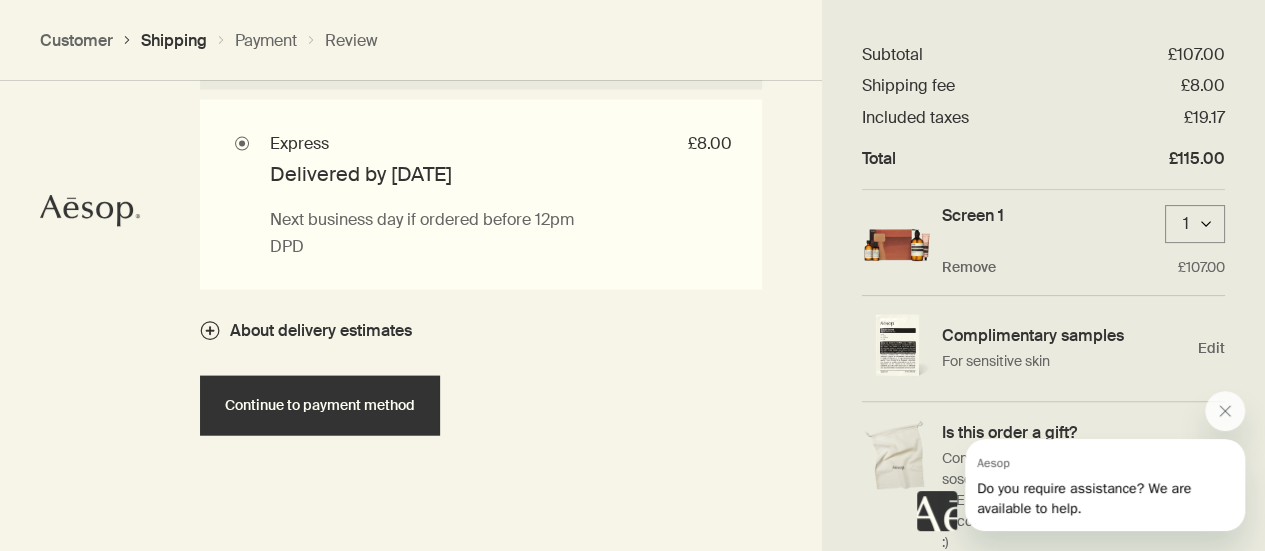 scroll, scrollTop: 2087, scrollLeft: 0, axis: vertical 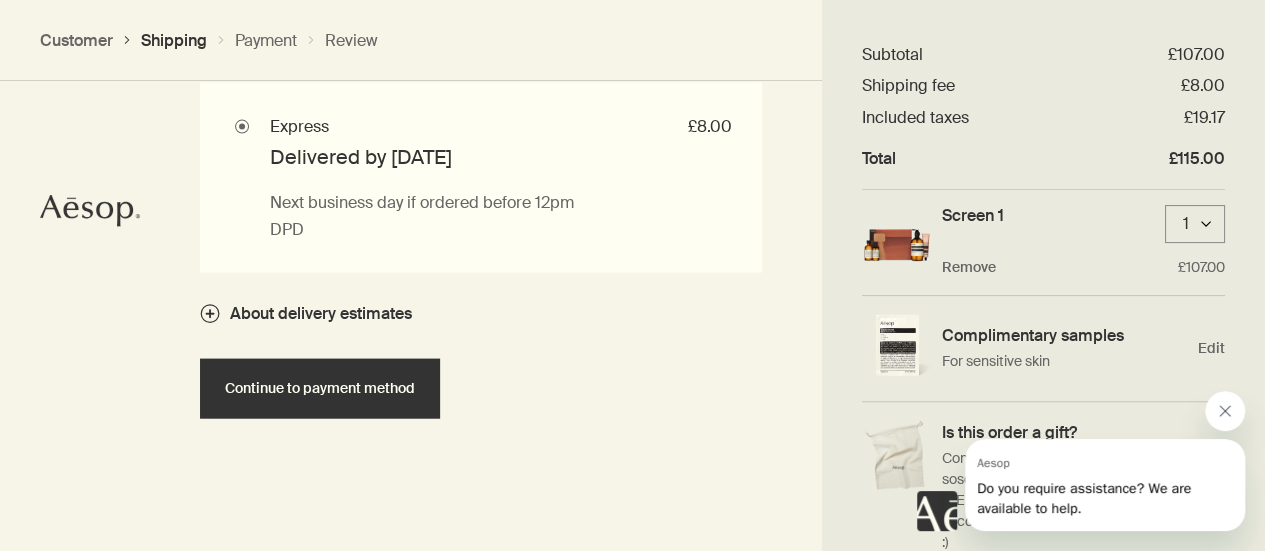 click 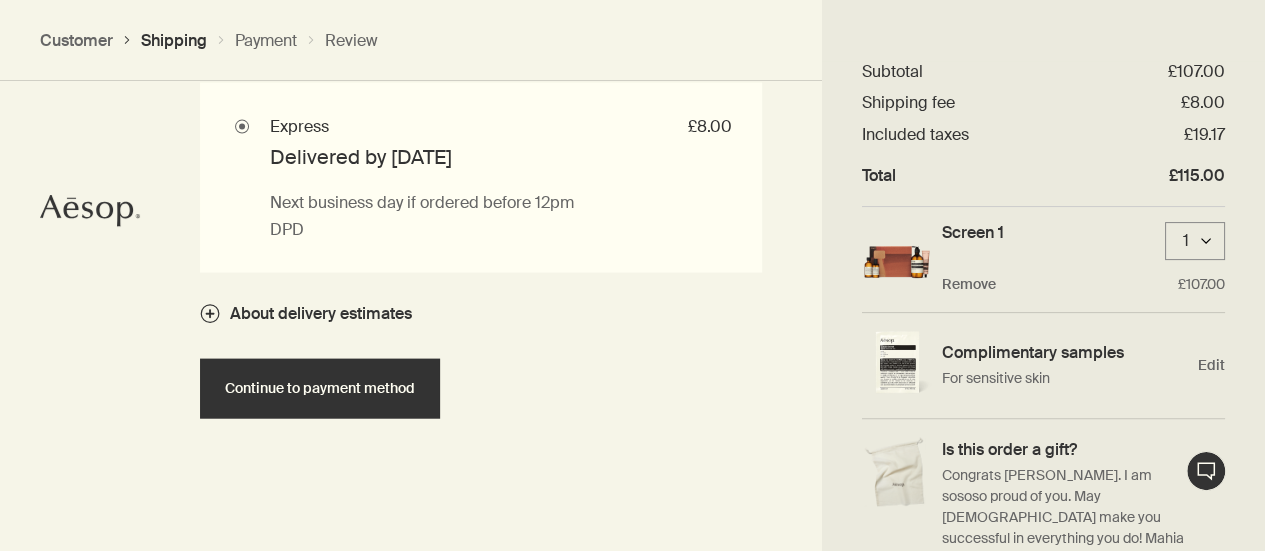scroll, scrollTop: 0, scrollLeft: 0, axis: both 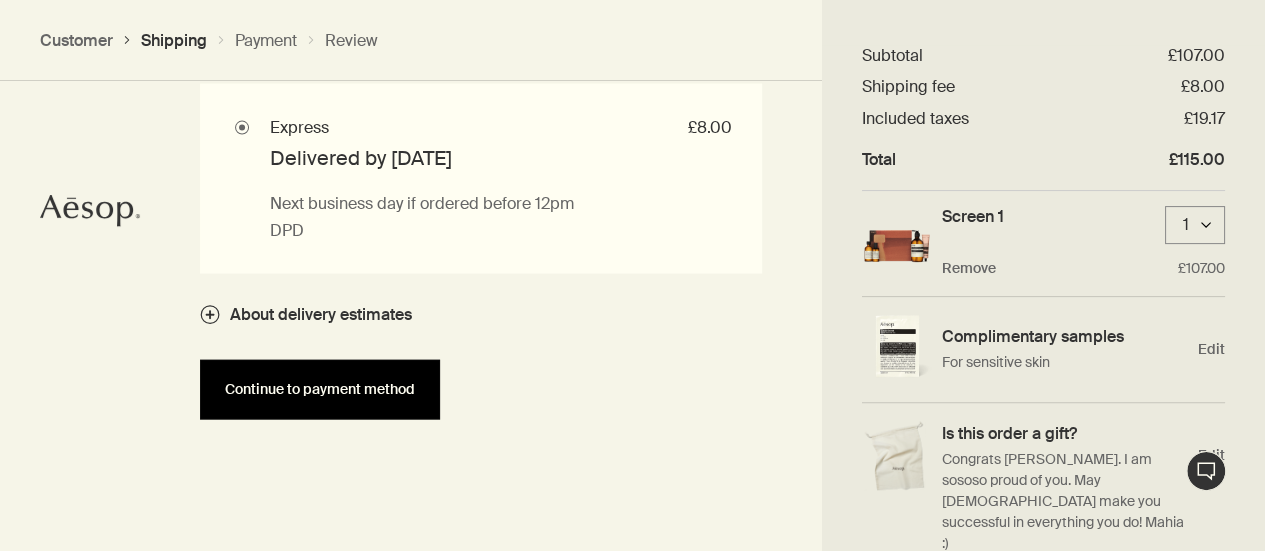 click on "Continue to payment method" at bounding box center [320, 389] 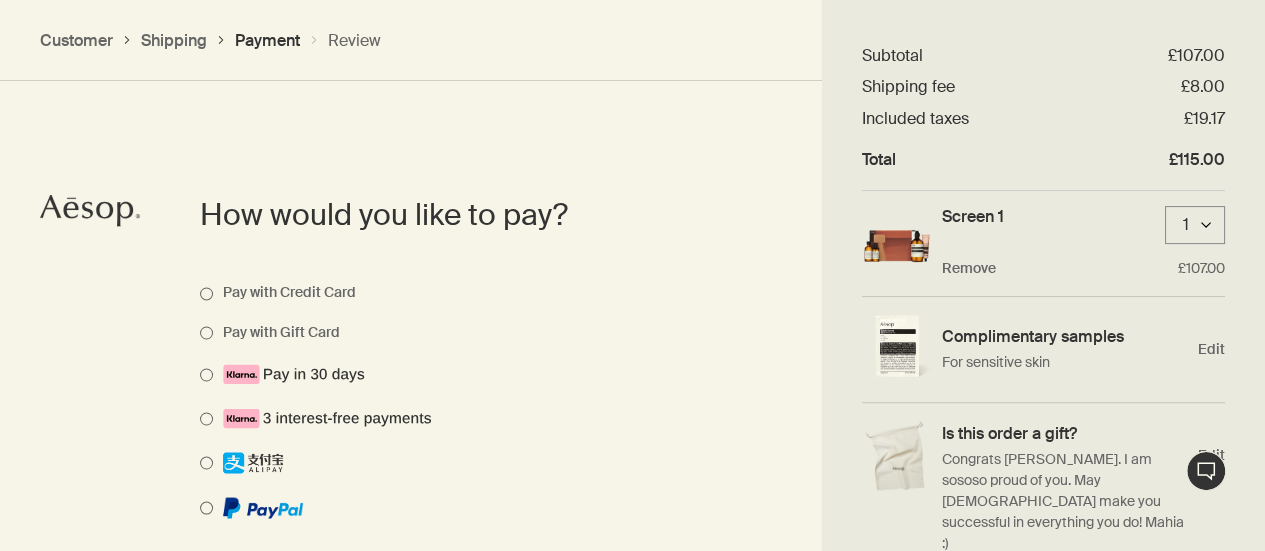scroll, scrollTop: 1512, scrollLeft: 0, axis: vertical 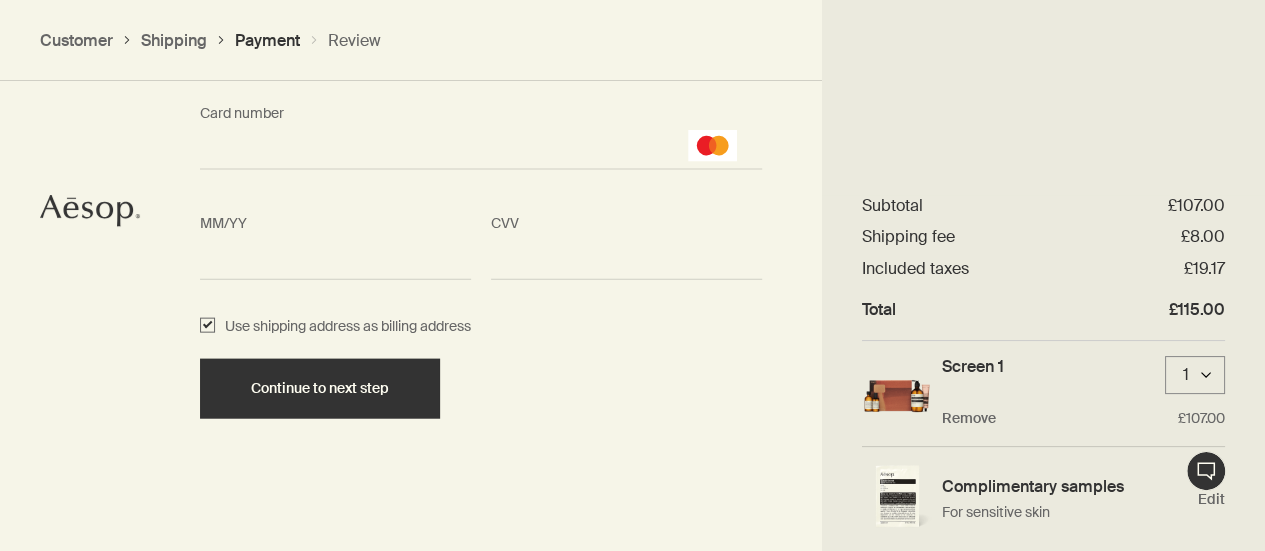 click on "<p>Your browser does not support iframes.</p>" at bounding box center [626, 260] 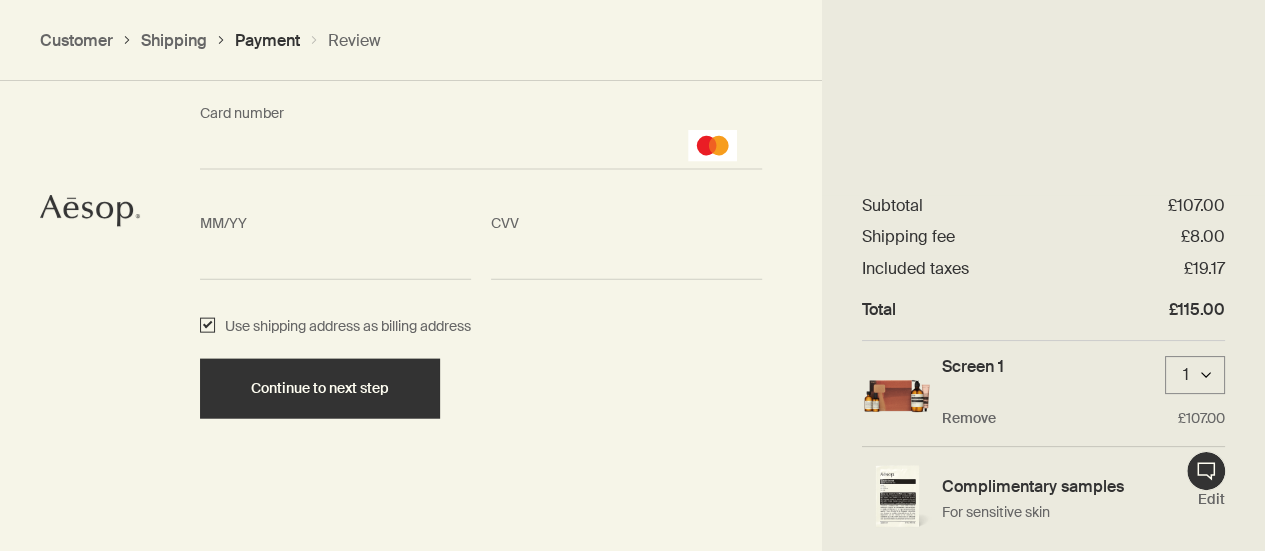 click on "Use shipping address as billing address" at bounding box center (207, 327) 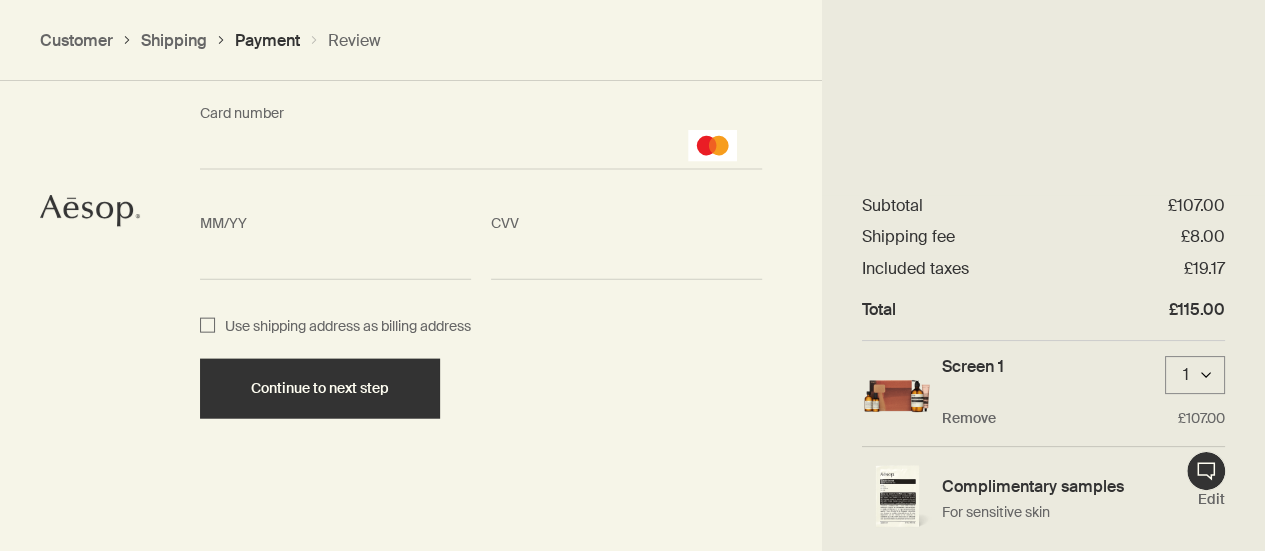checkbox on "false" 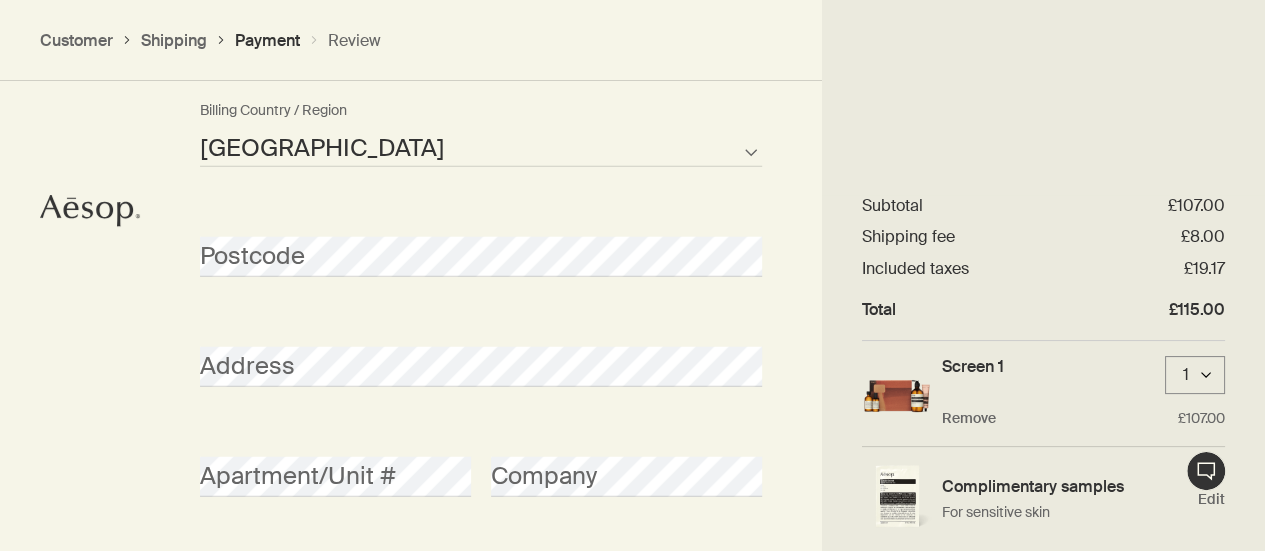 scroll, scrollTop: 2383, scrollLeft: 0, axis: vertical 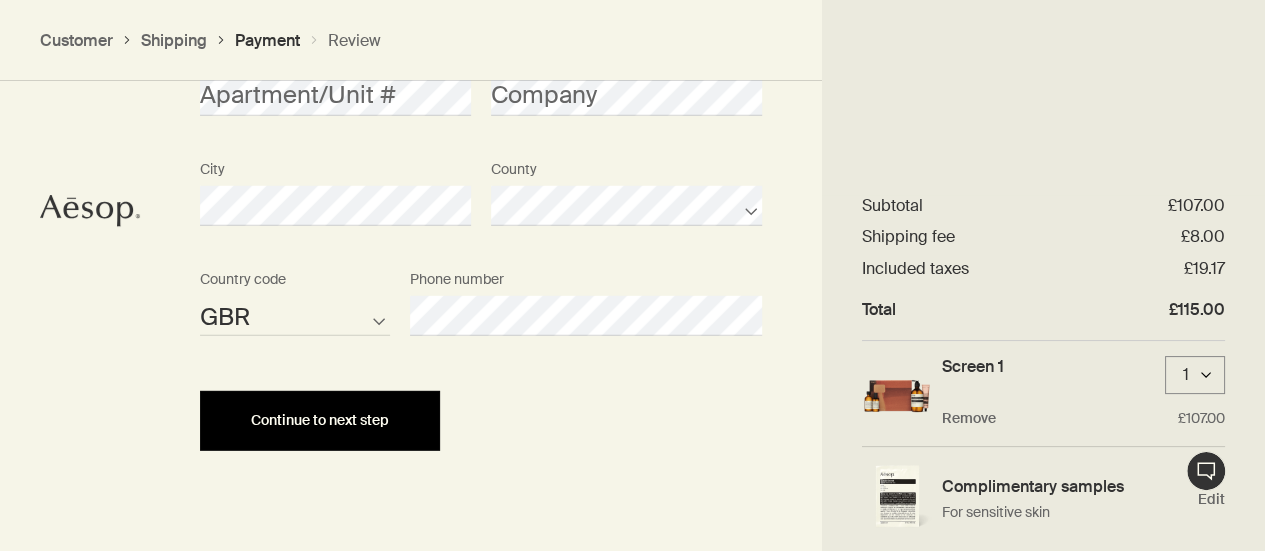 click on "Continue to next step" at bounding box center (320, 420) 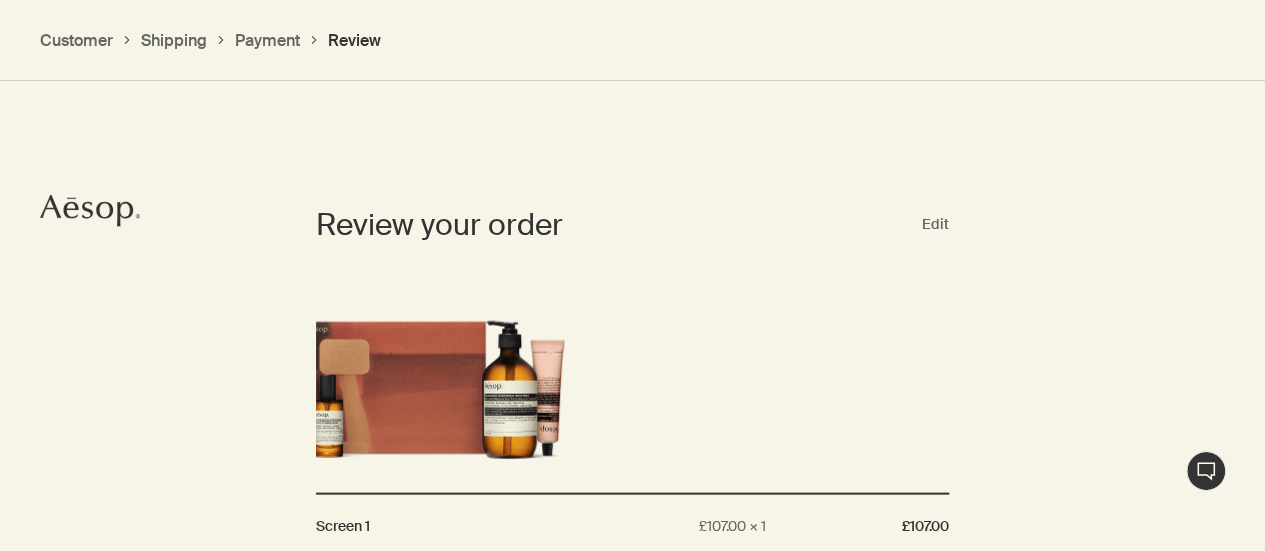 scroll, scrollTop: 1889, scrollLeft: 0, axis: vertical 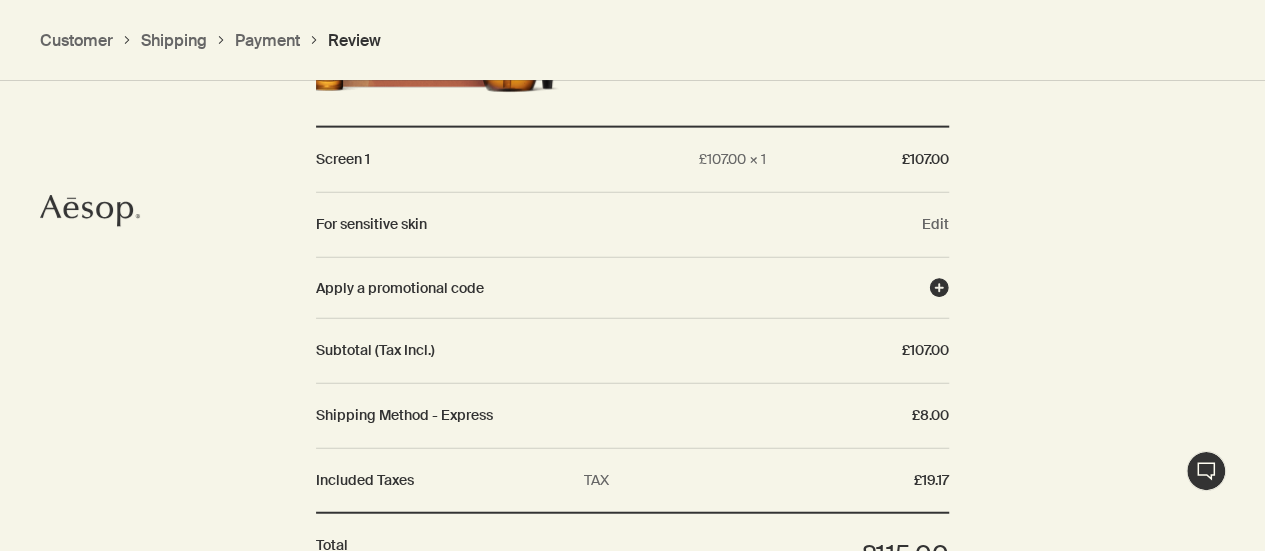 click on "Apply a promotional code" at bounding box center (622, 288) 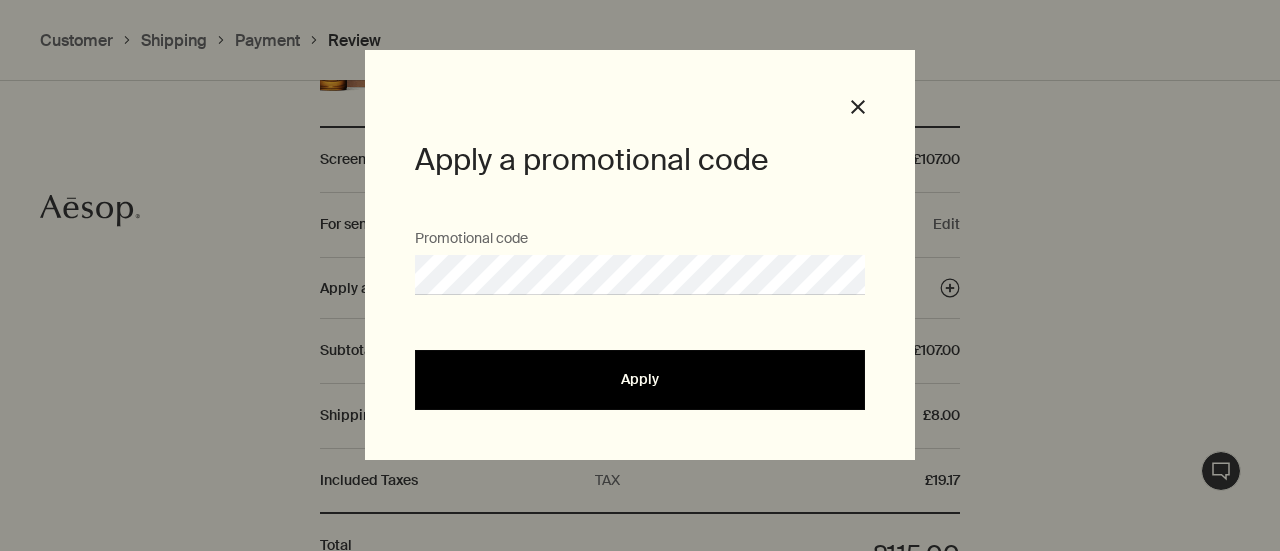 click on "Apply" at bounding box center [640, 380] 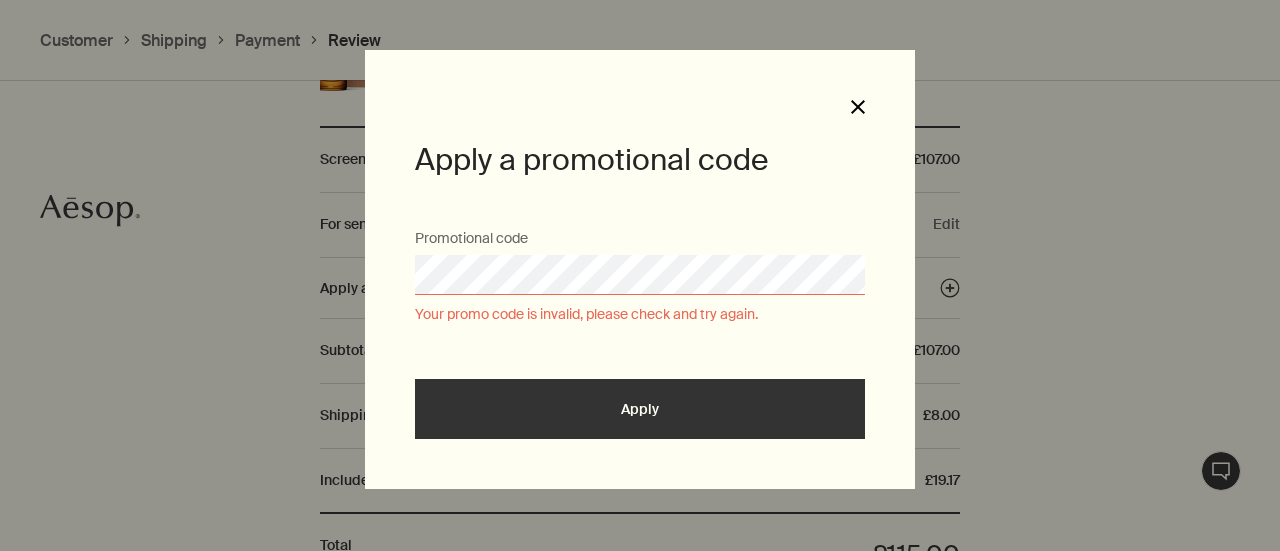 click on "Close" 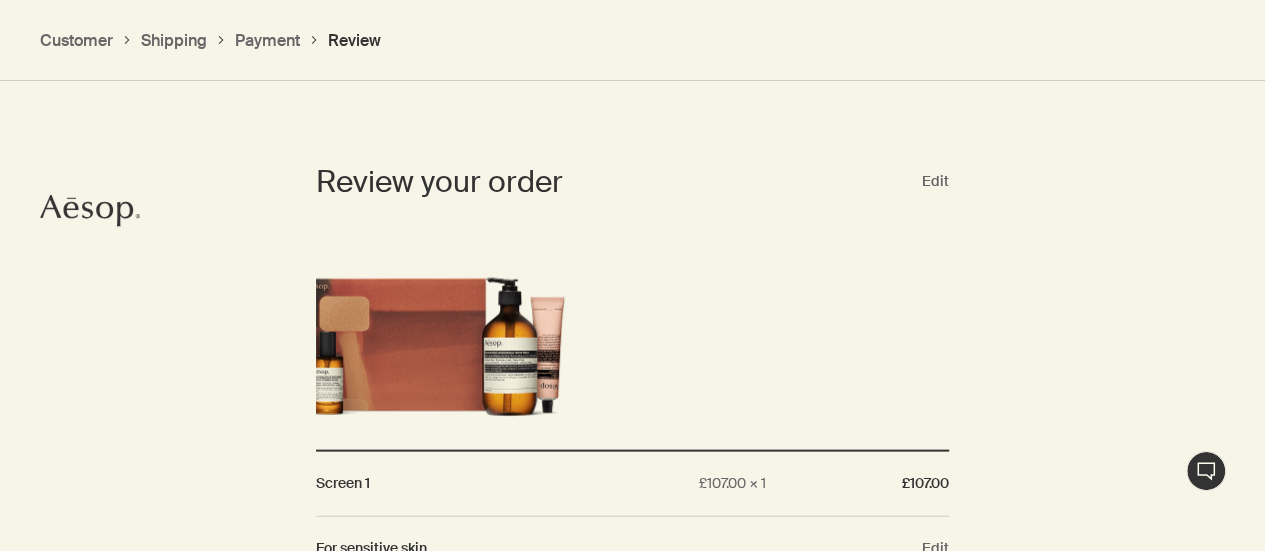 scroll, scrollTop: 2746, scrollLeft: 0, axis: vertical 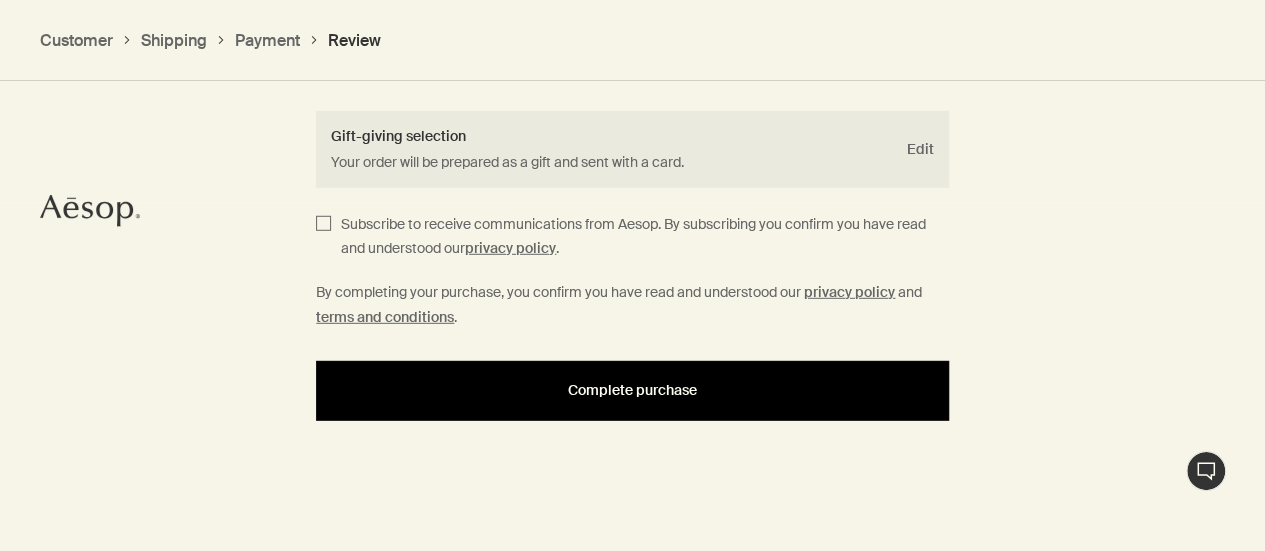 click on "Complete purchase" at bounding box center [632, 390] 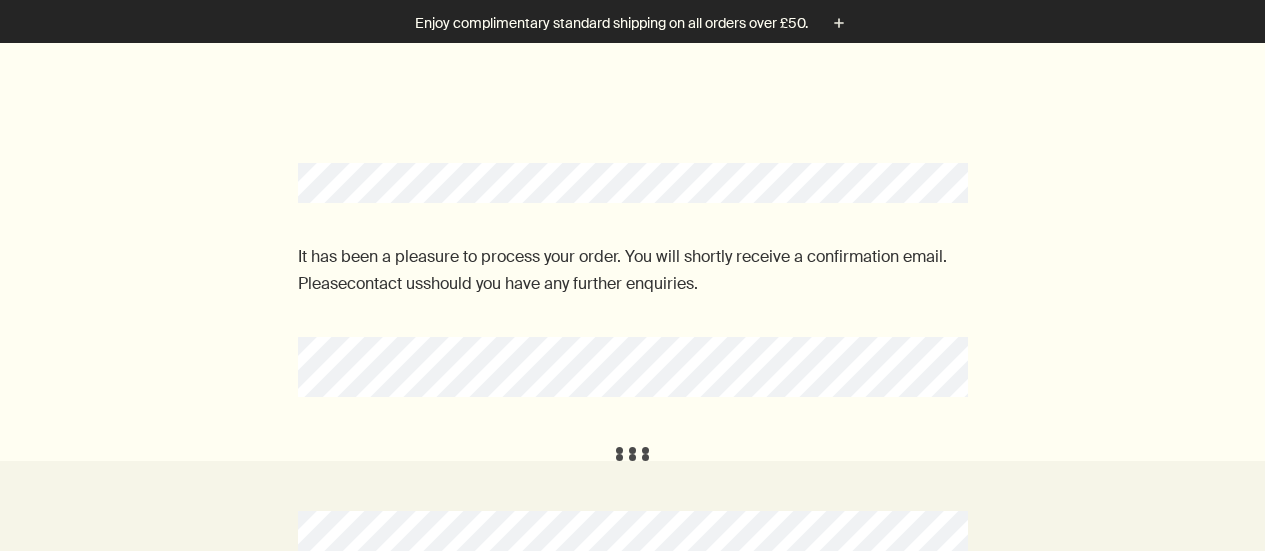 scroll, scrollTop: 0, scrollLeft: 0, axis: both 